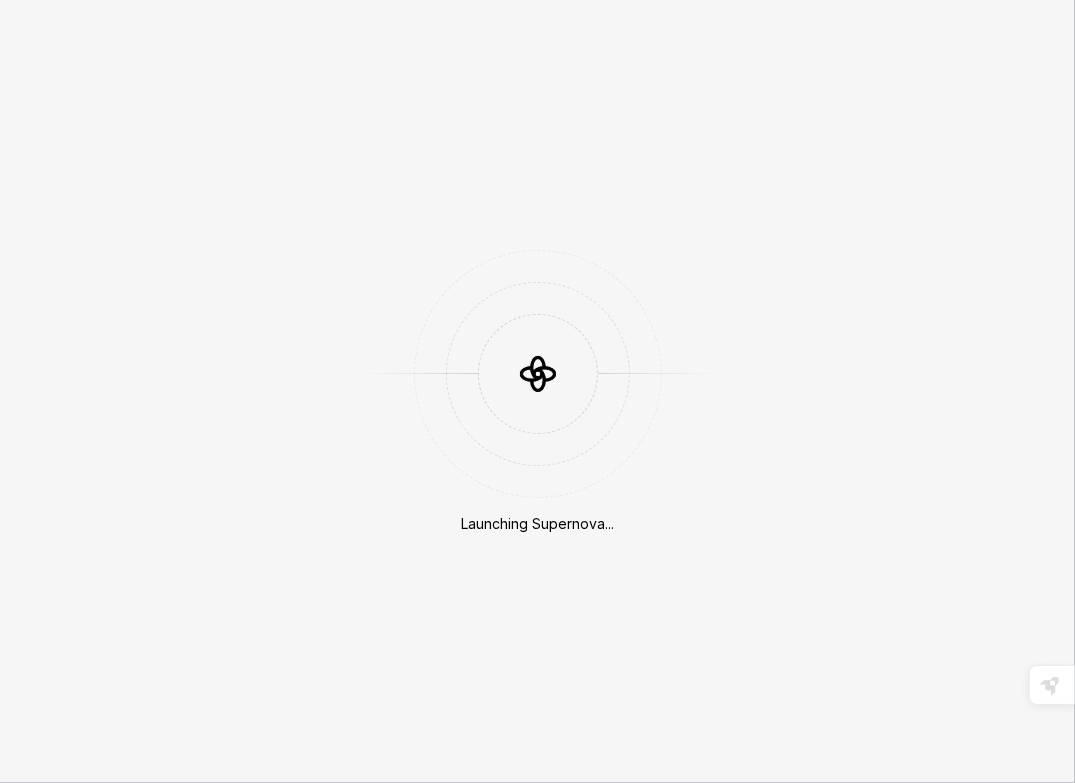 scroll, scrollTop: 0, scrollLeft: 0, axis: both 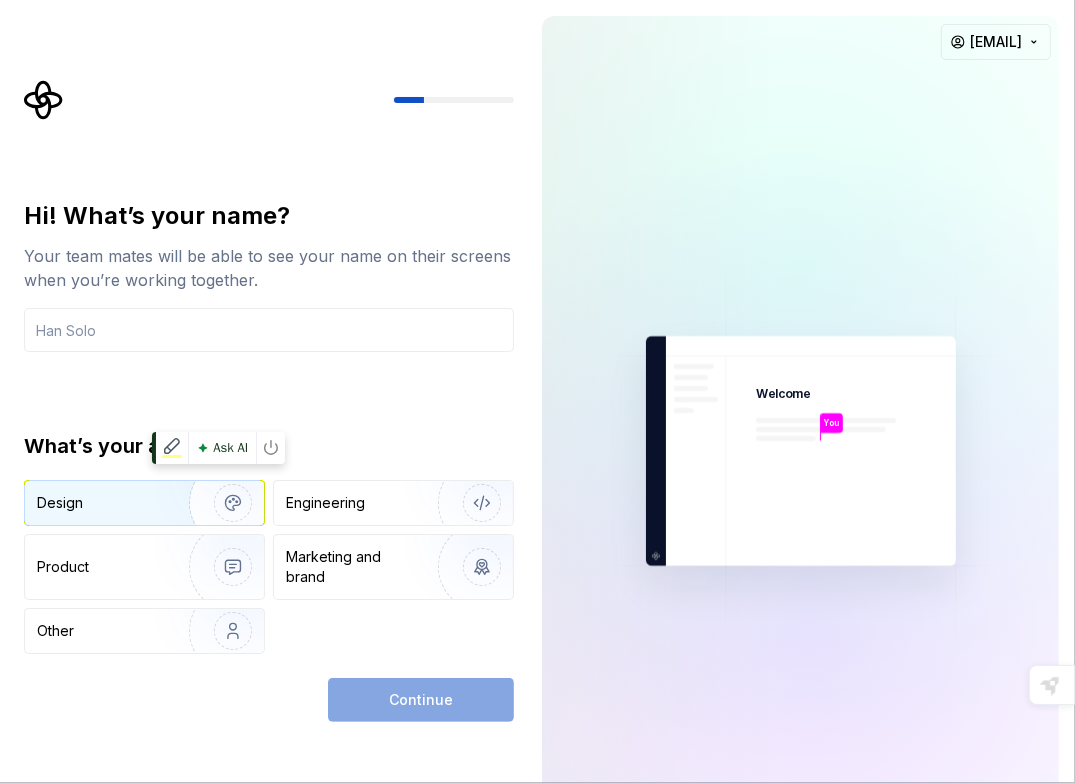 drag, startPoint x: 211, startPoint y: 495, endPoint x: 356, endPoint y: 497, distance: 145.0138 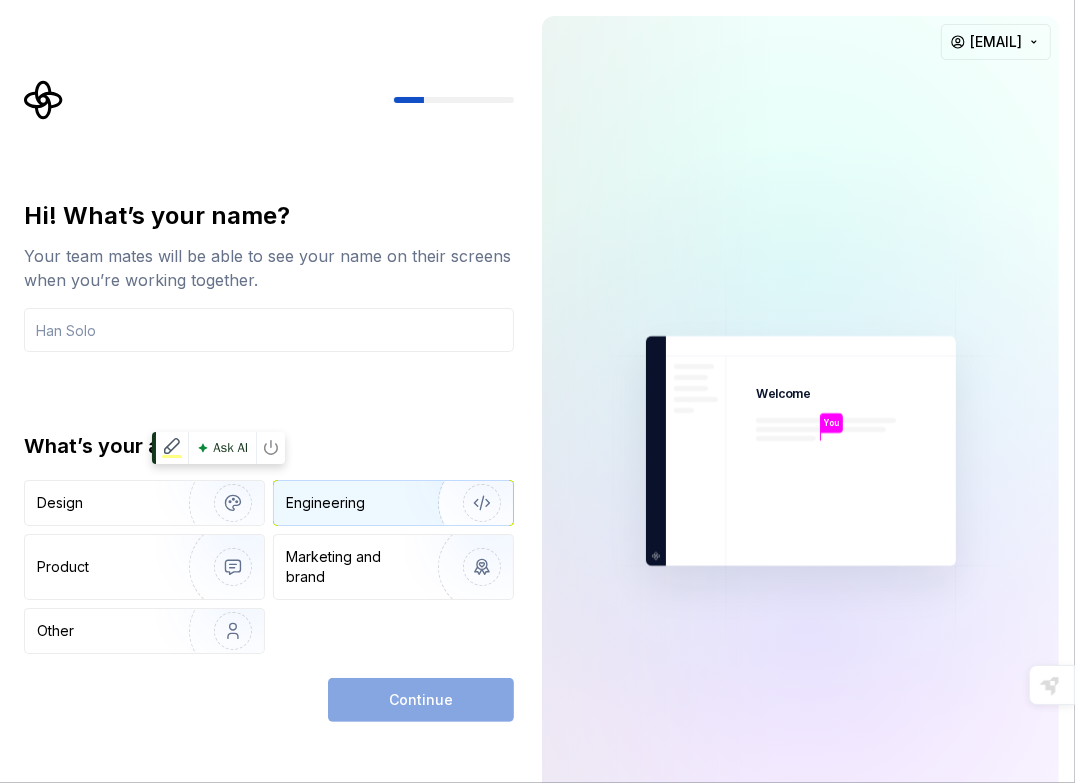 click at bounding box center (220, 503) 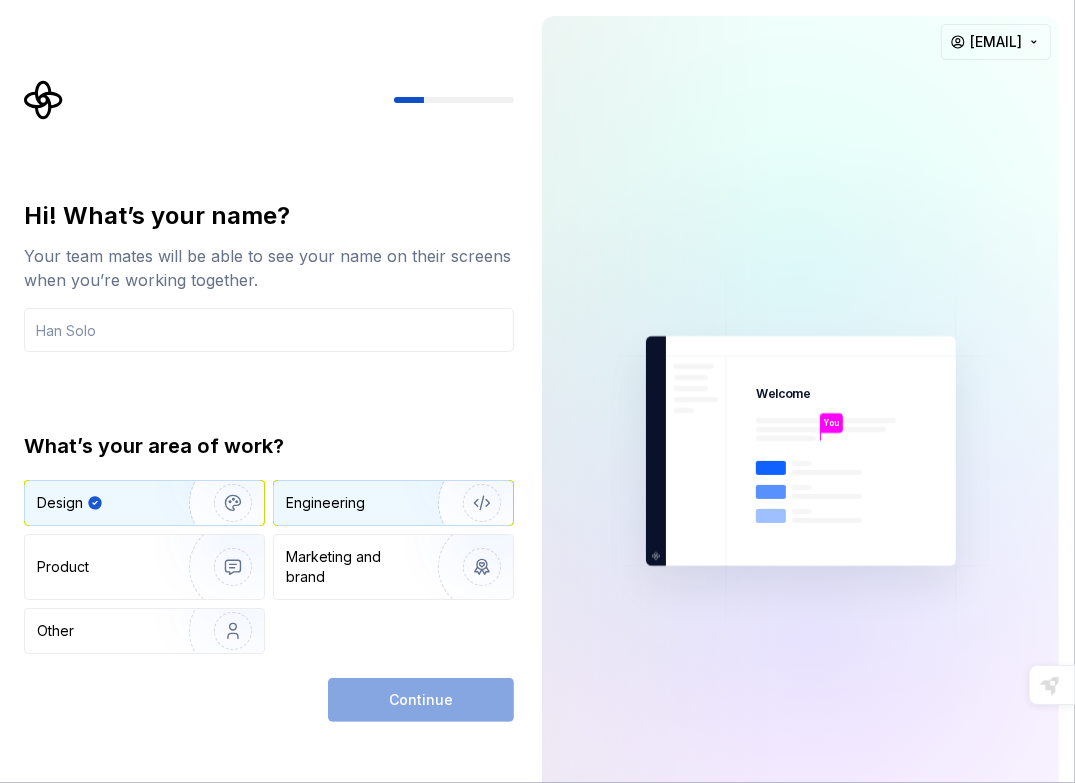 click on "Engineering" at bounding box center (325, 503) 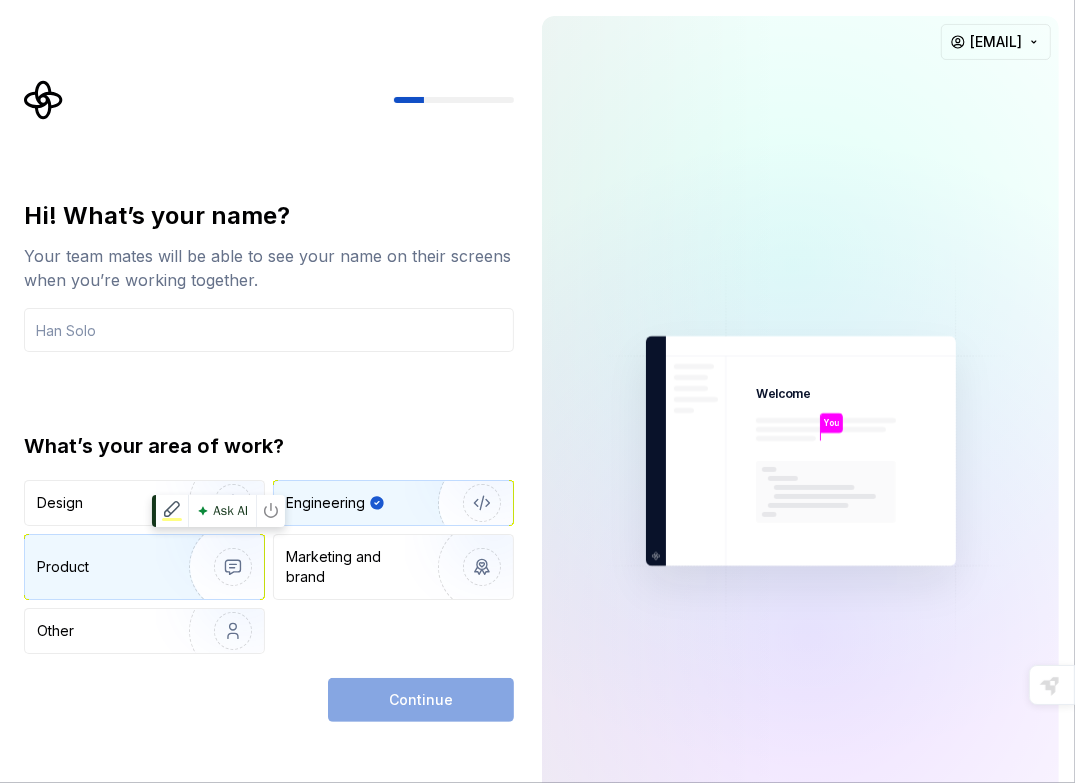 click at bounding box center [220, 567] 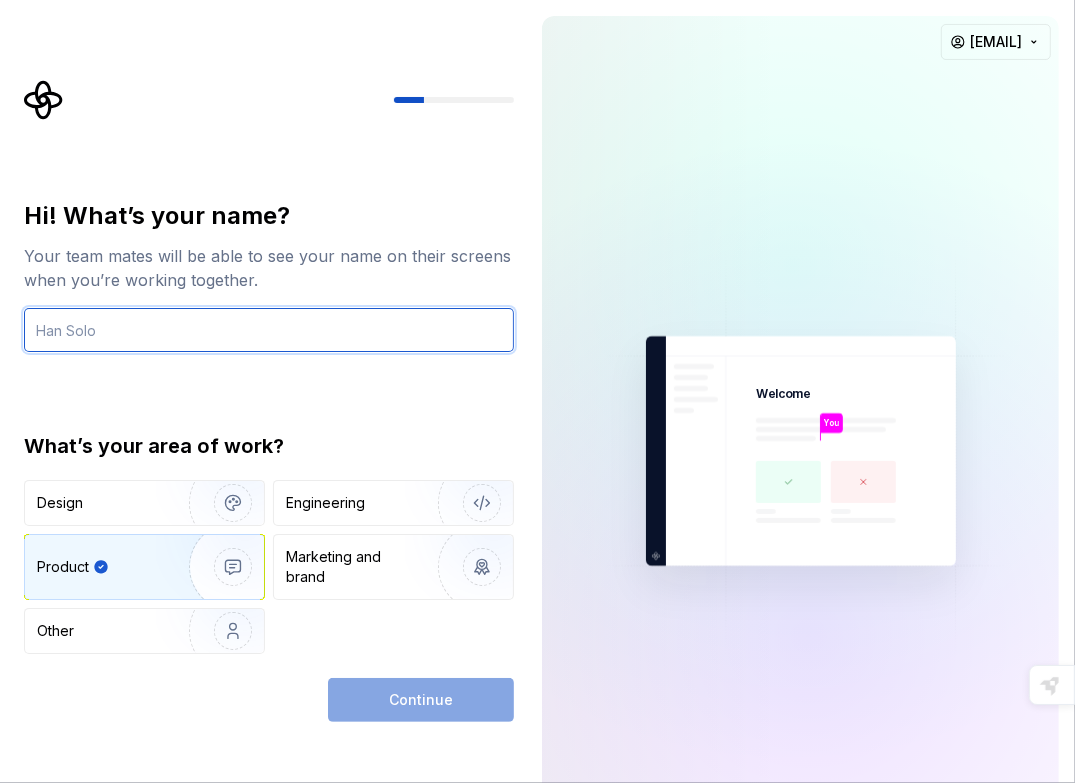 click at bounding box center (269, 330) 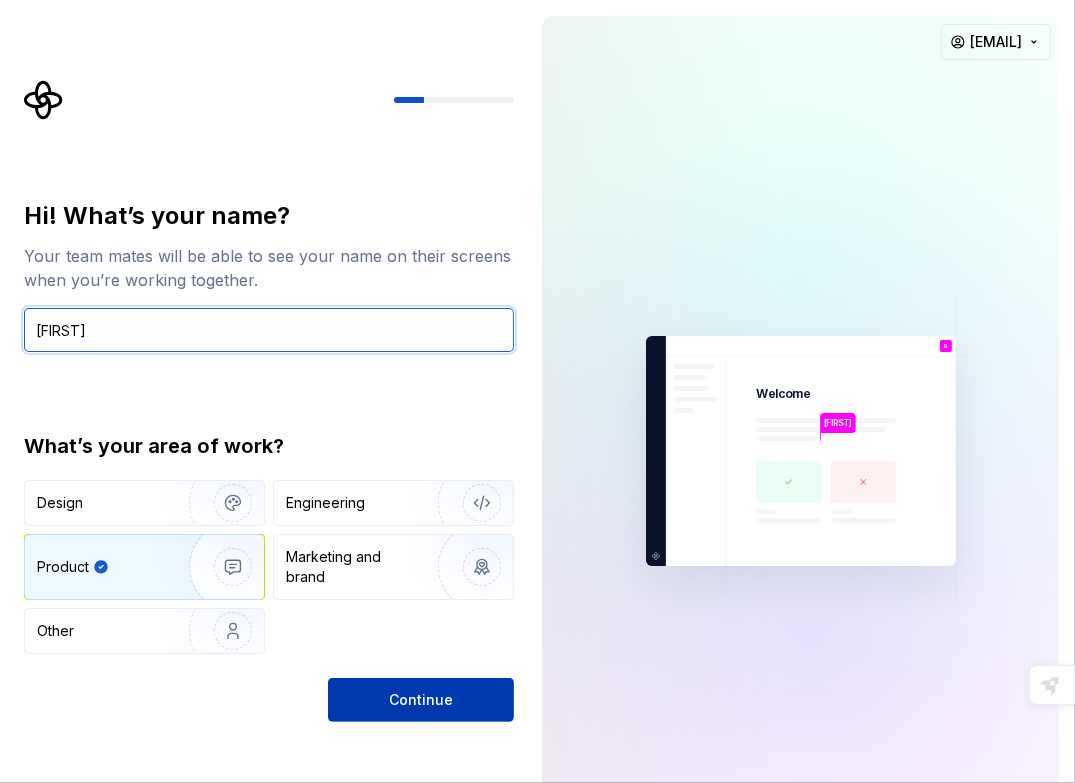 type on "[FIRST]" 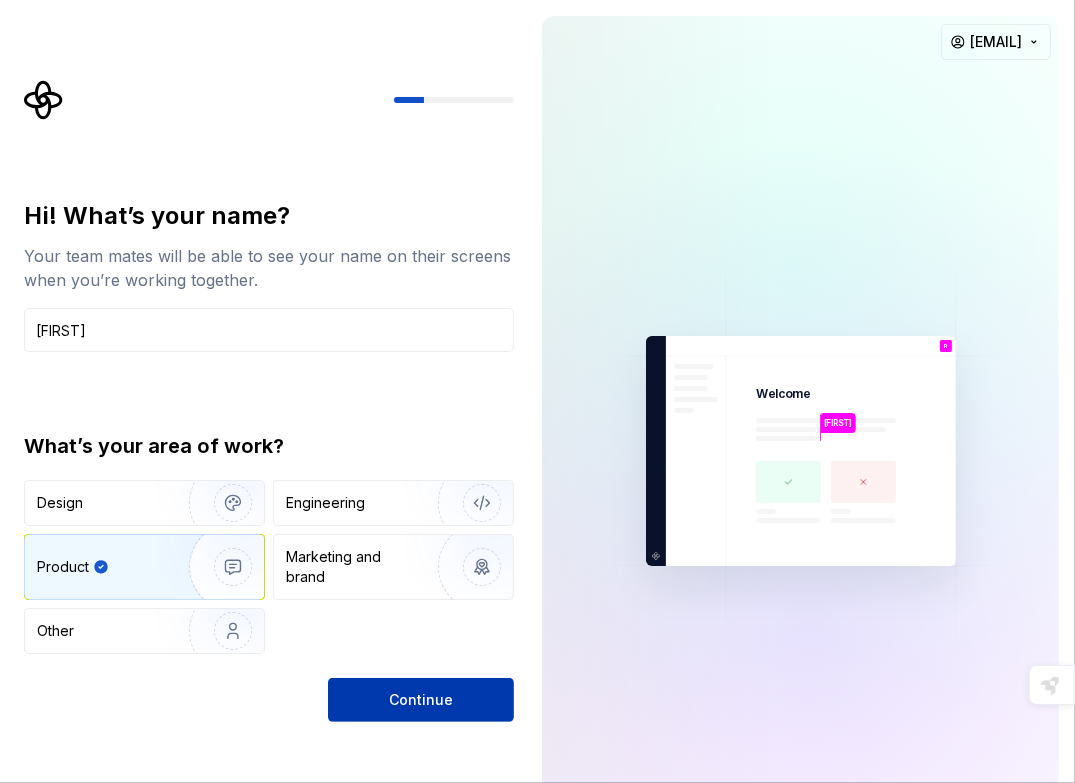 click on "Continue" at bounding box center [421, 700] 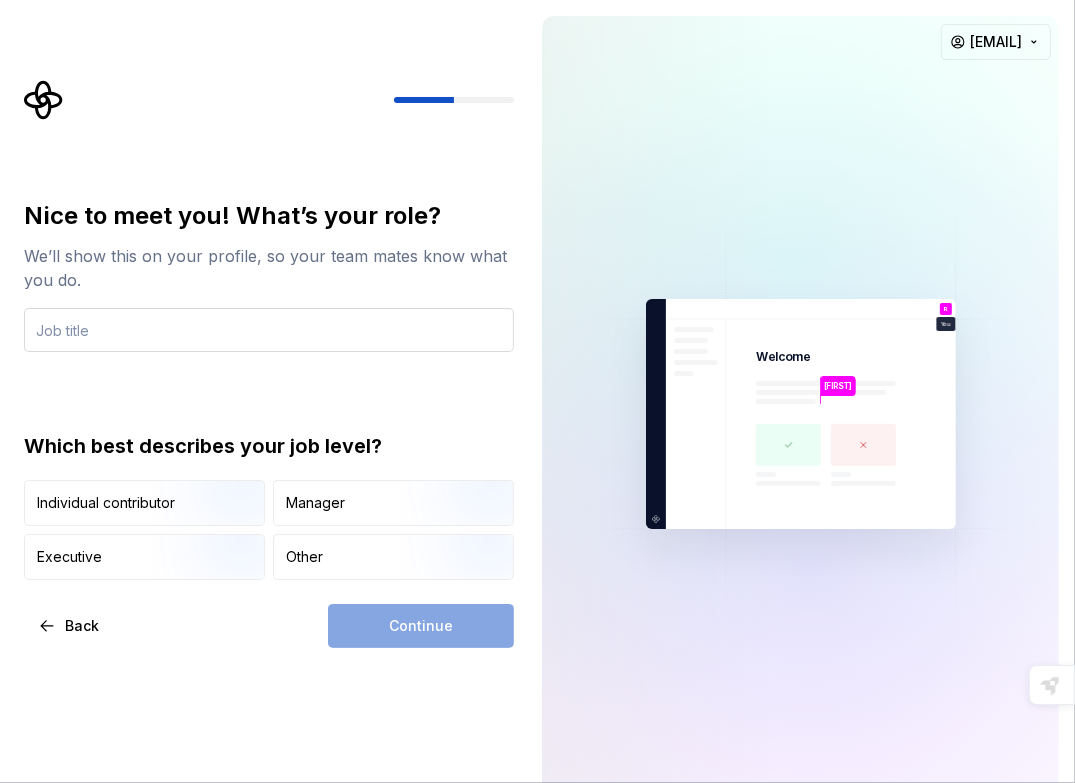 click at bounding box center [269, 330] 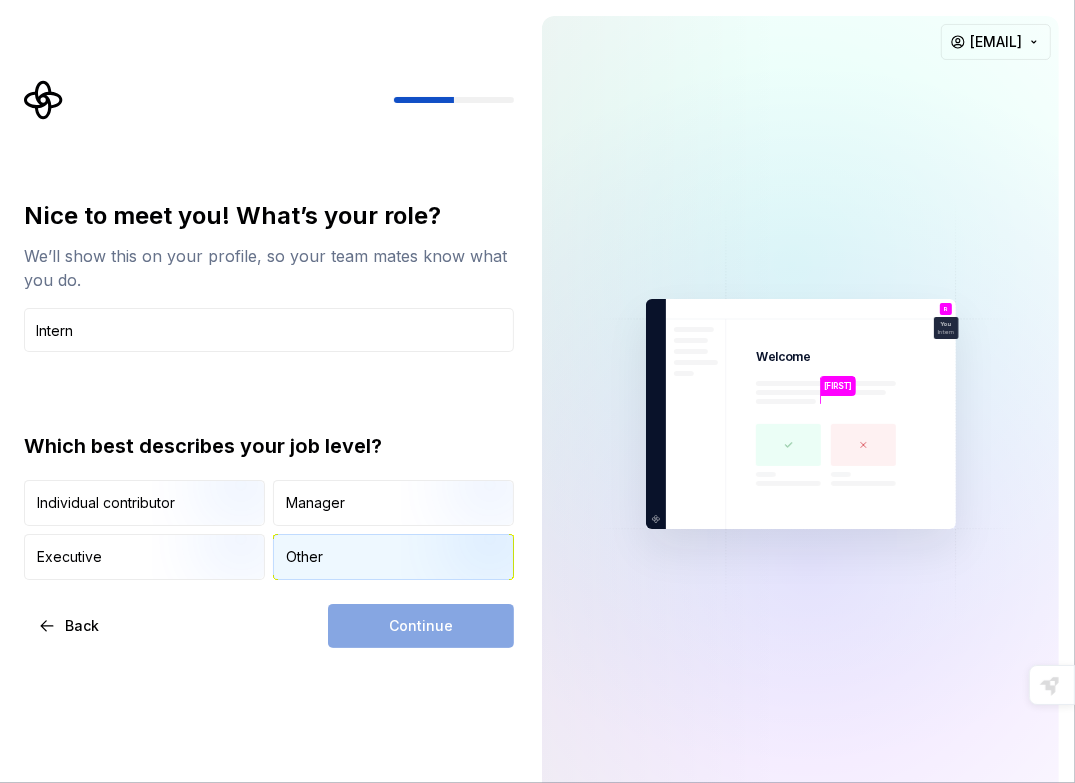 type on "Intern" 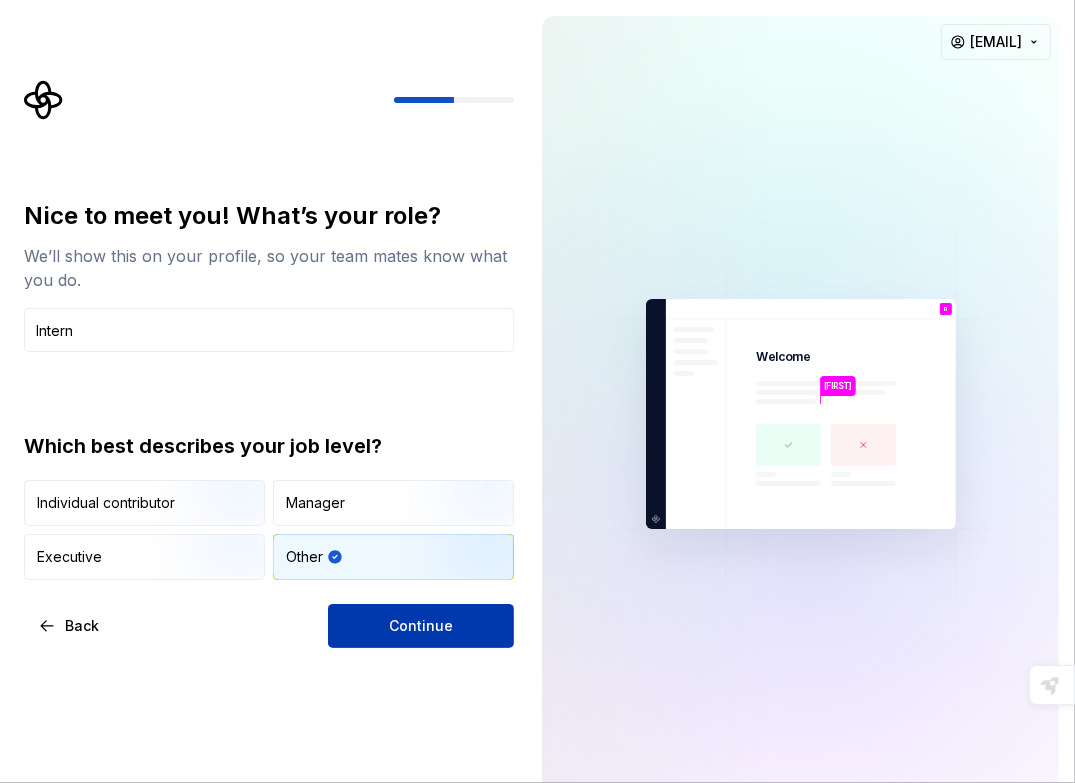 click on "Continue" at bounding box center (421, 626) 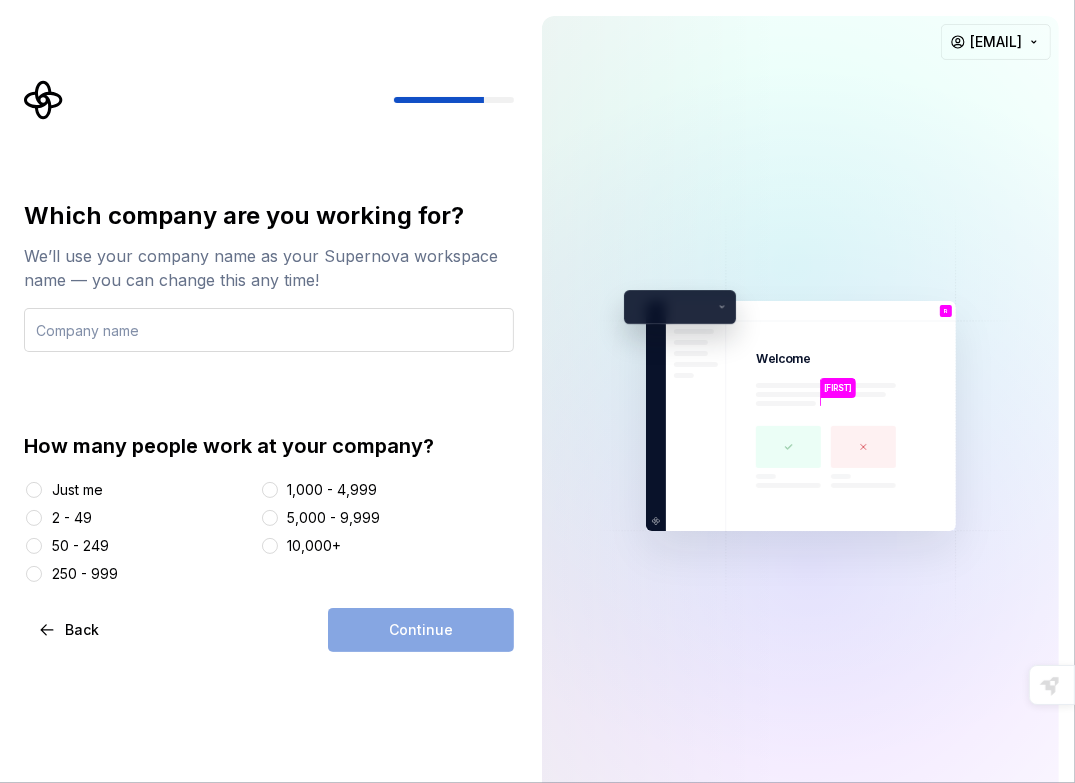 click at bounding box center [269, 330] 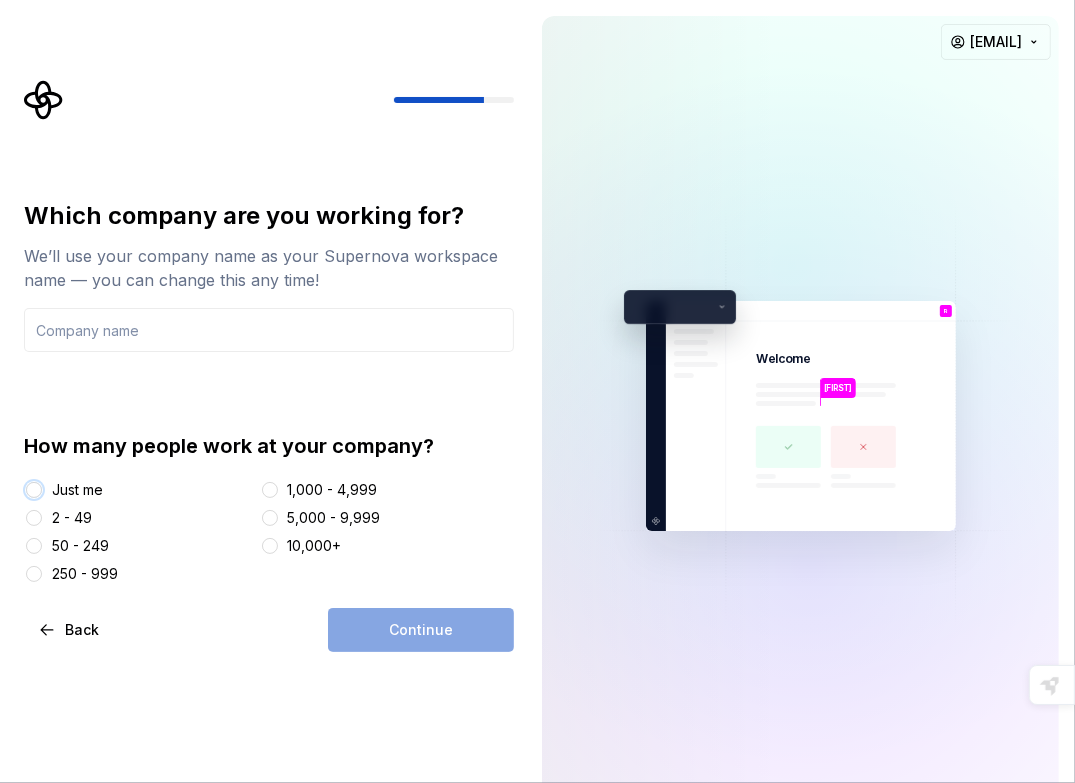 click on "Just me" at bounding box center (34, 490) 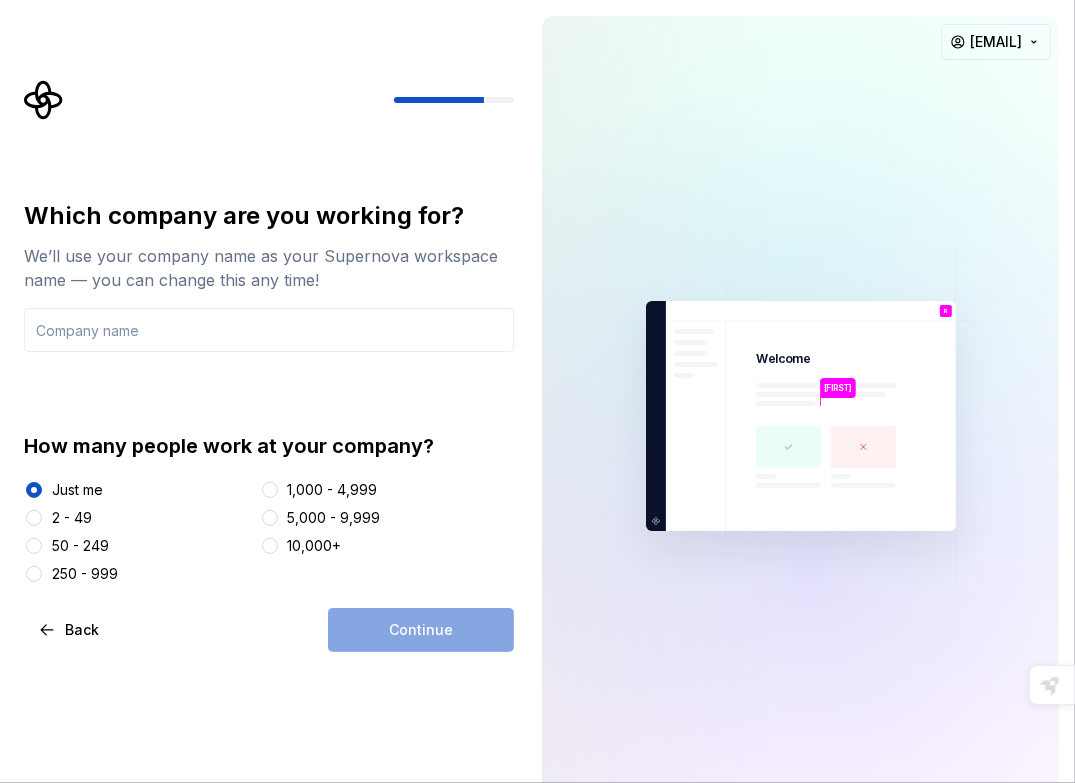 click on "Continue" at bounding box center (421, 630) 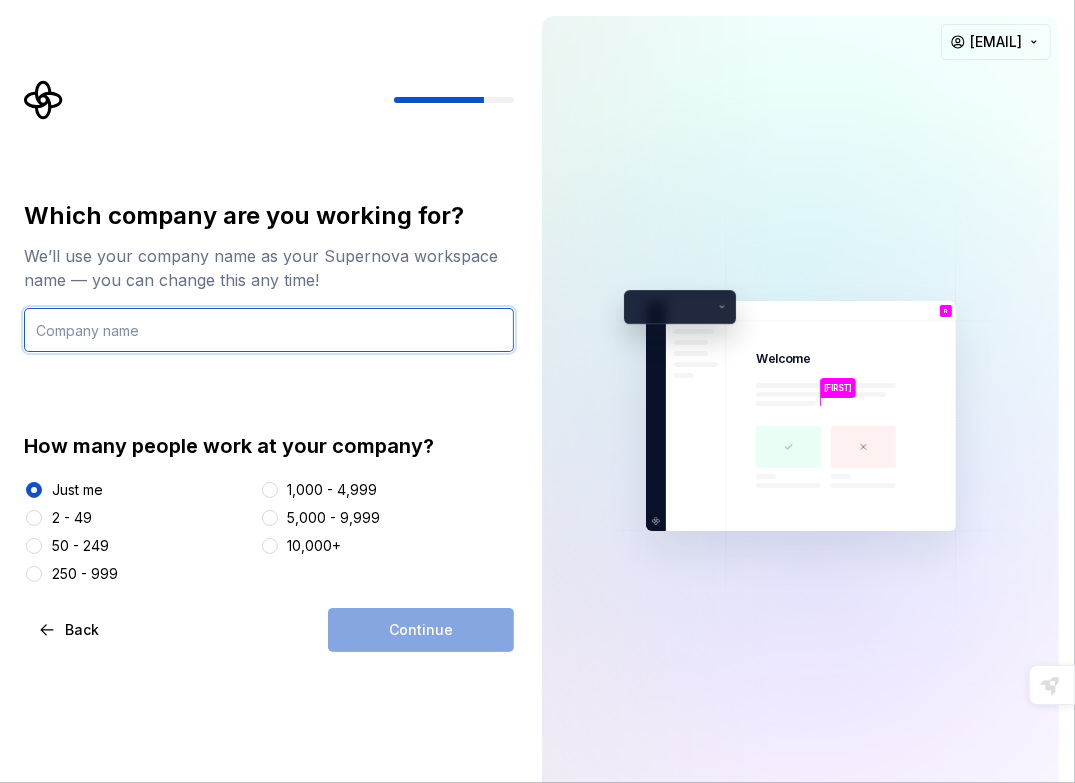 click at bounding box center [269, 330] 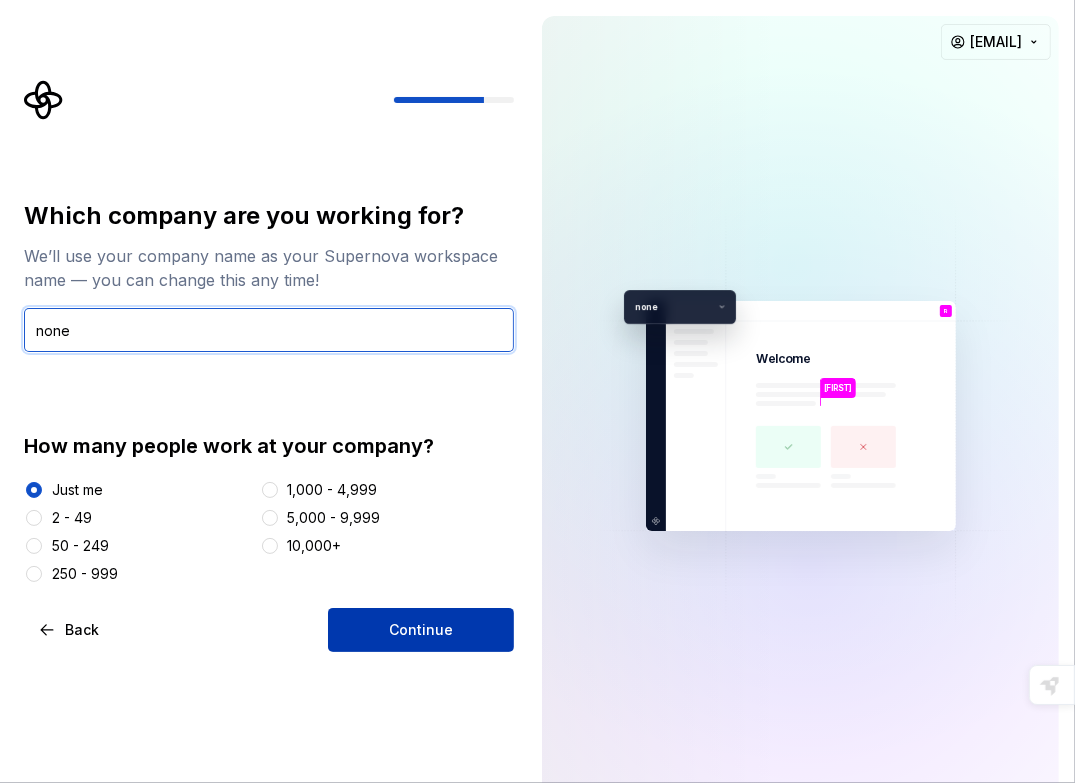 type on "none" 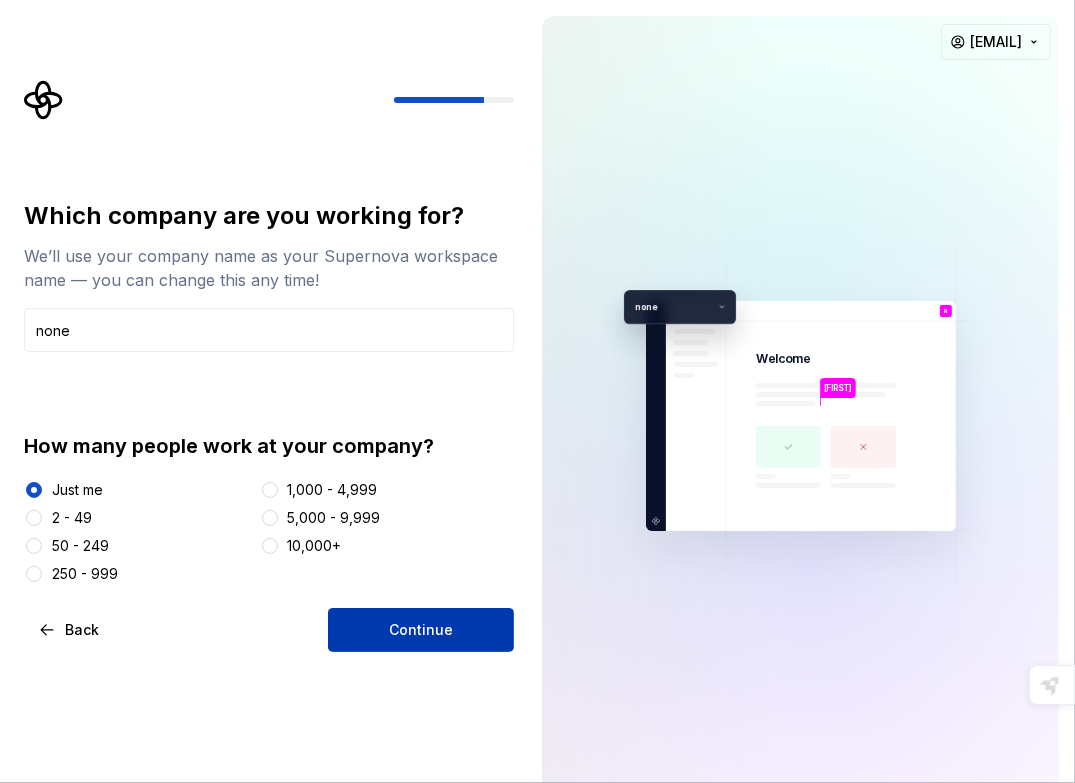 click on "Continue" at bounding box center (421, 630) 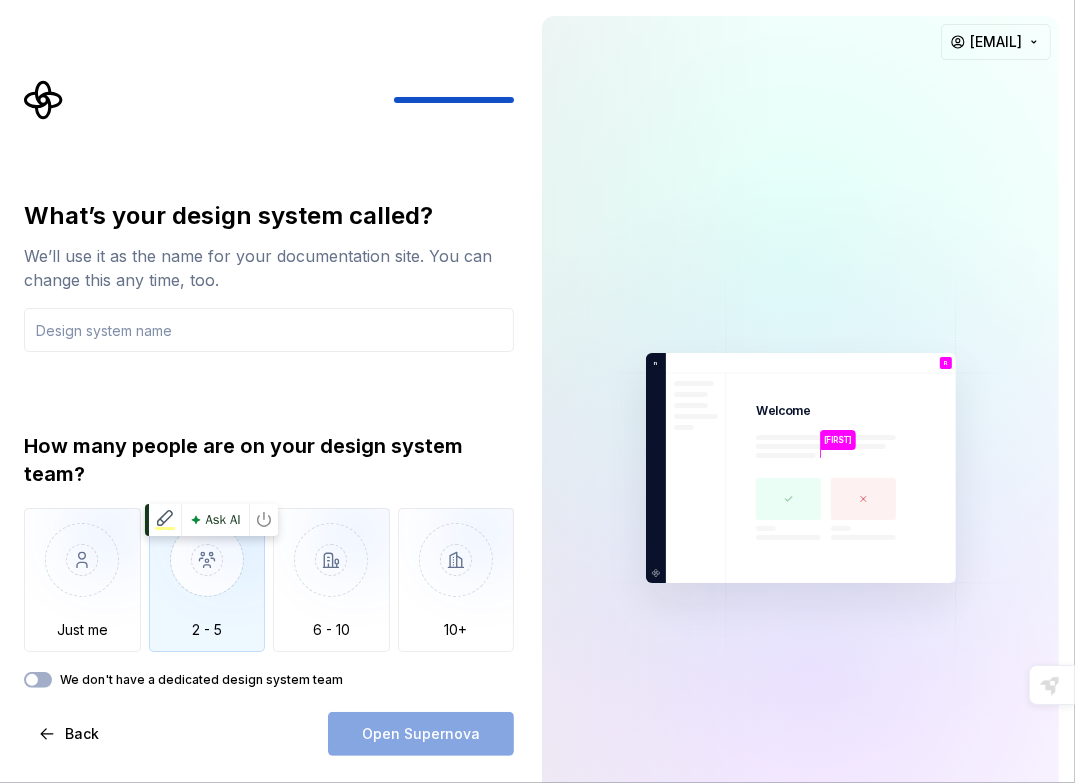 click at bounding box center (207, 575) 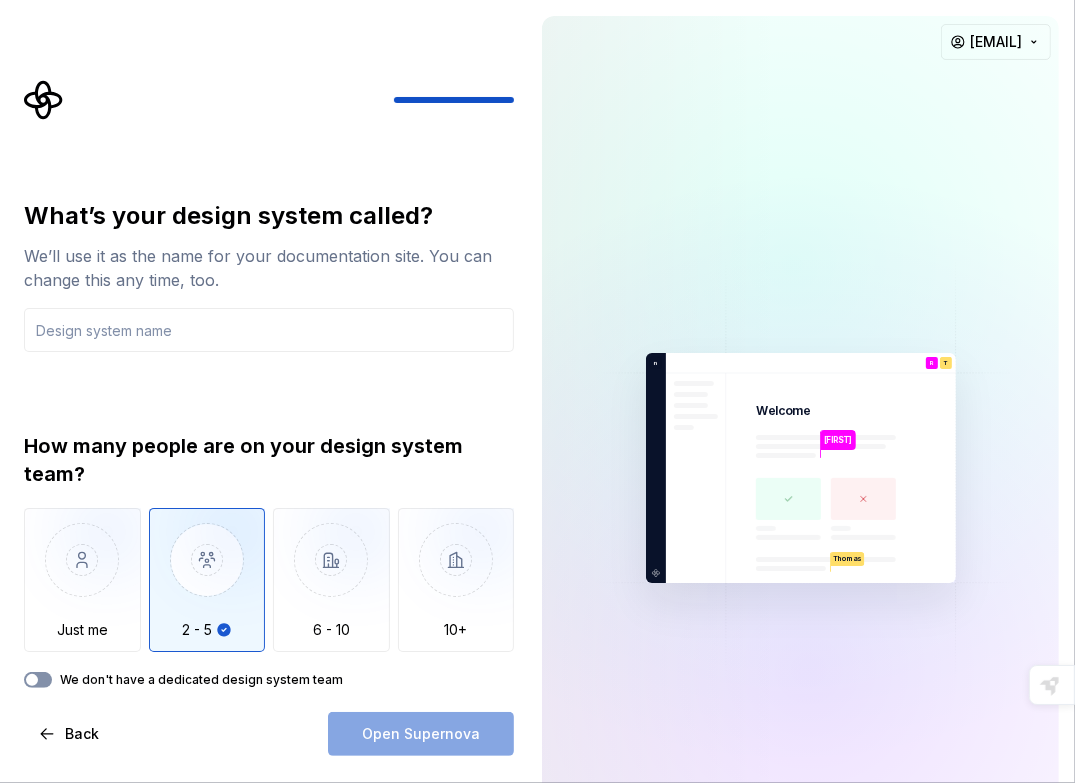 click on "We don't have a dedicated design system team" at bounding box center (38, 680) 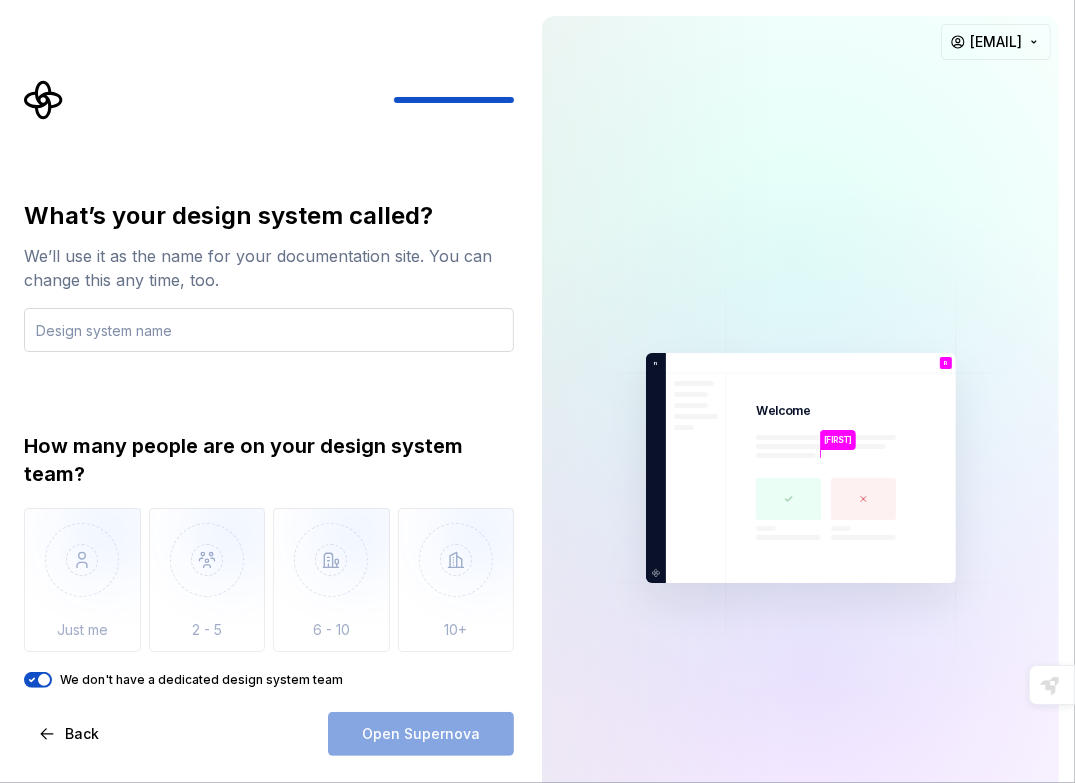 click at bounding box center (269, 330) 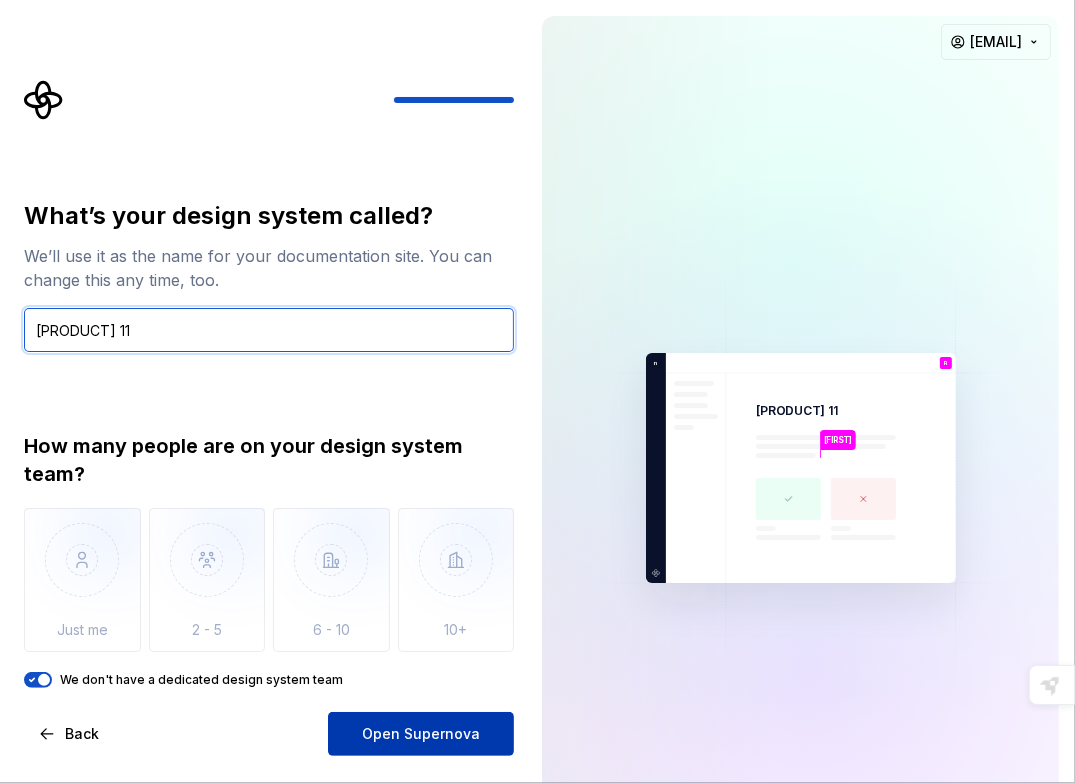 type on "[PRODUCT] 11" 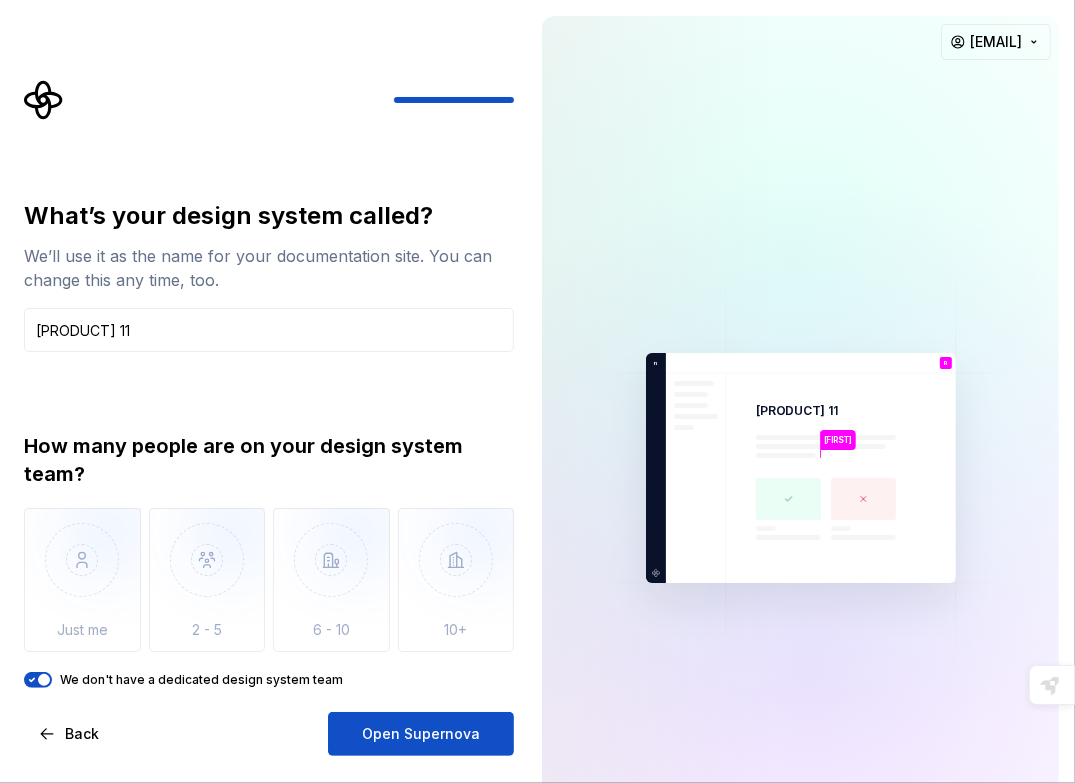 click on "Open Supernova" at bounding box center (421, 734) 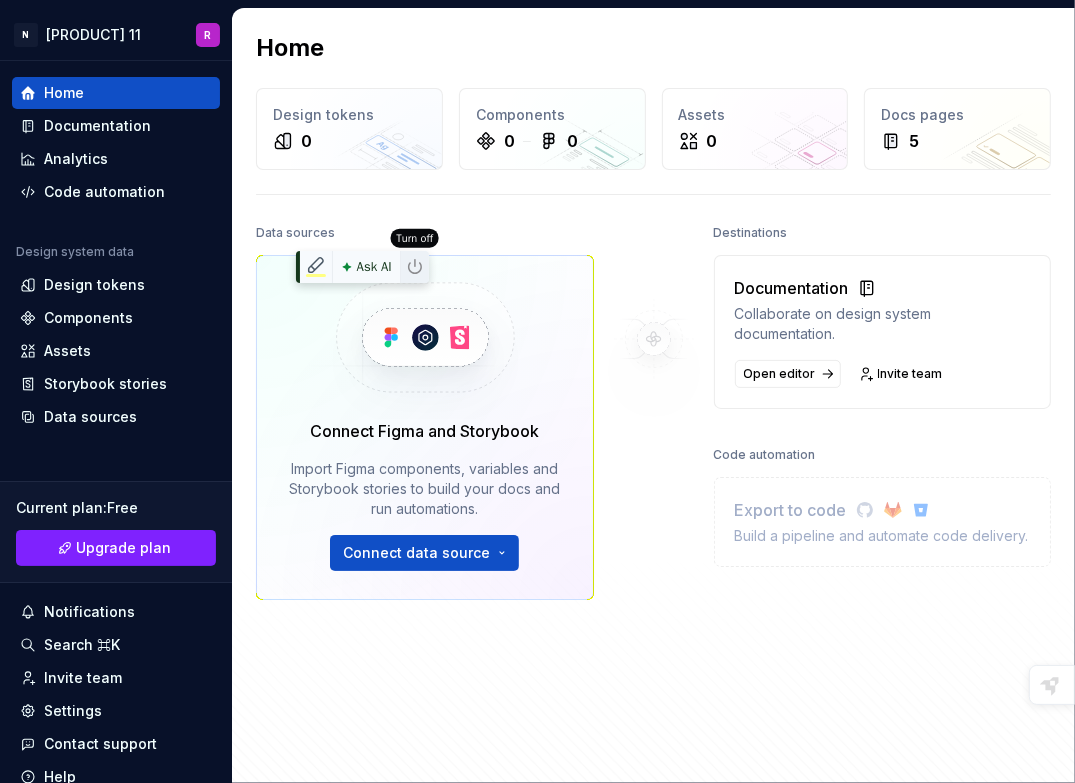 click 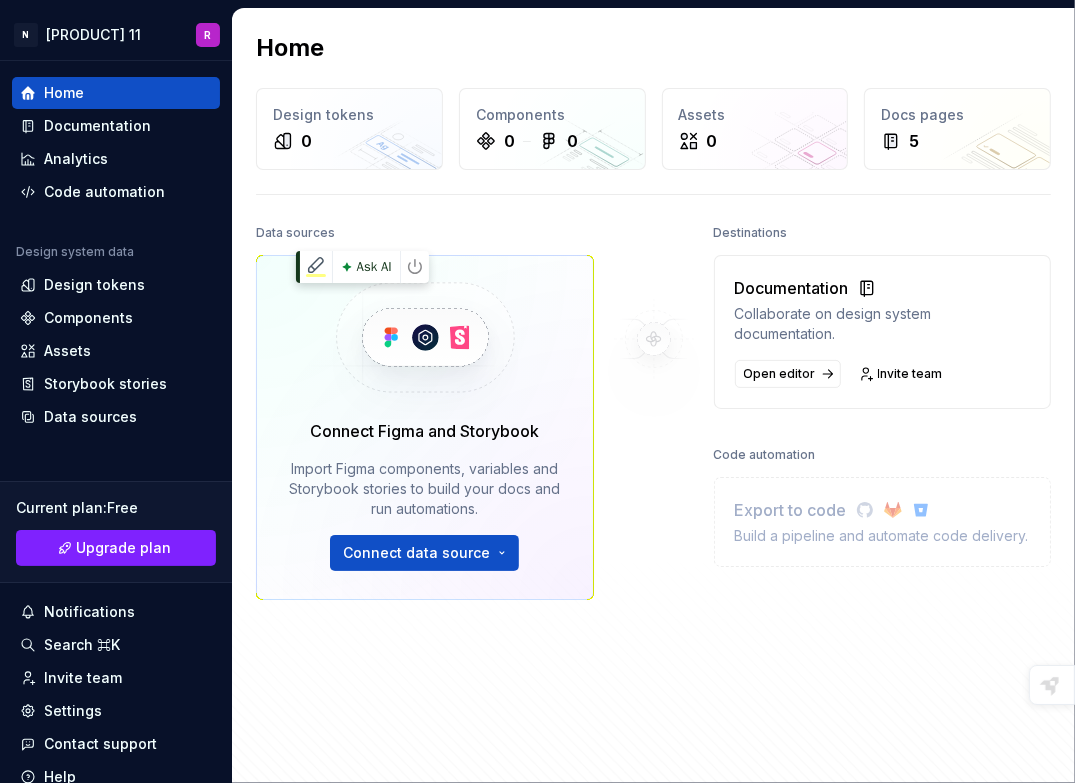 click on "Turn off on this site" at bounding box center (537, 859) 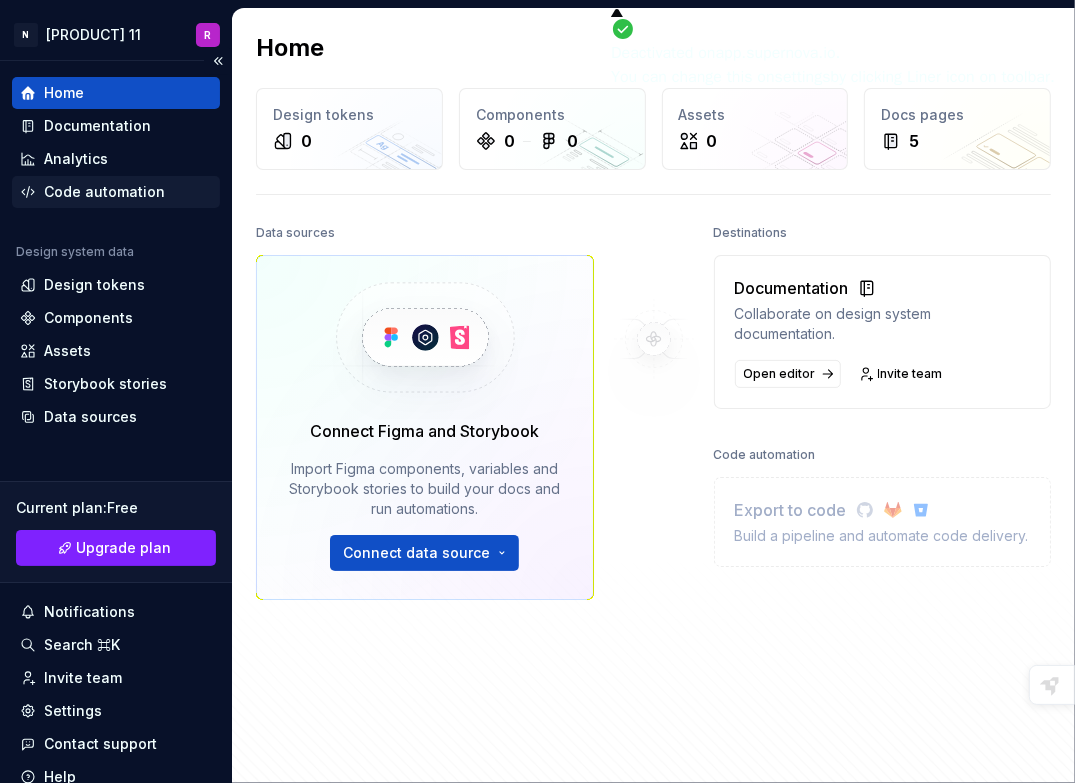 click on "Code automation" at bounding box center [104, 192] 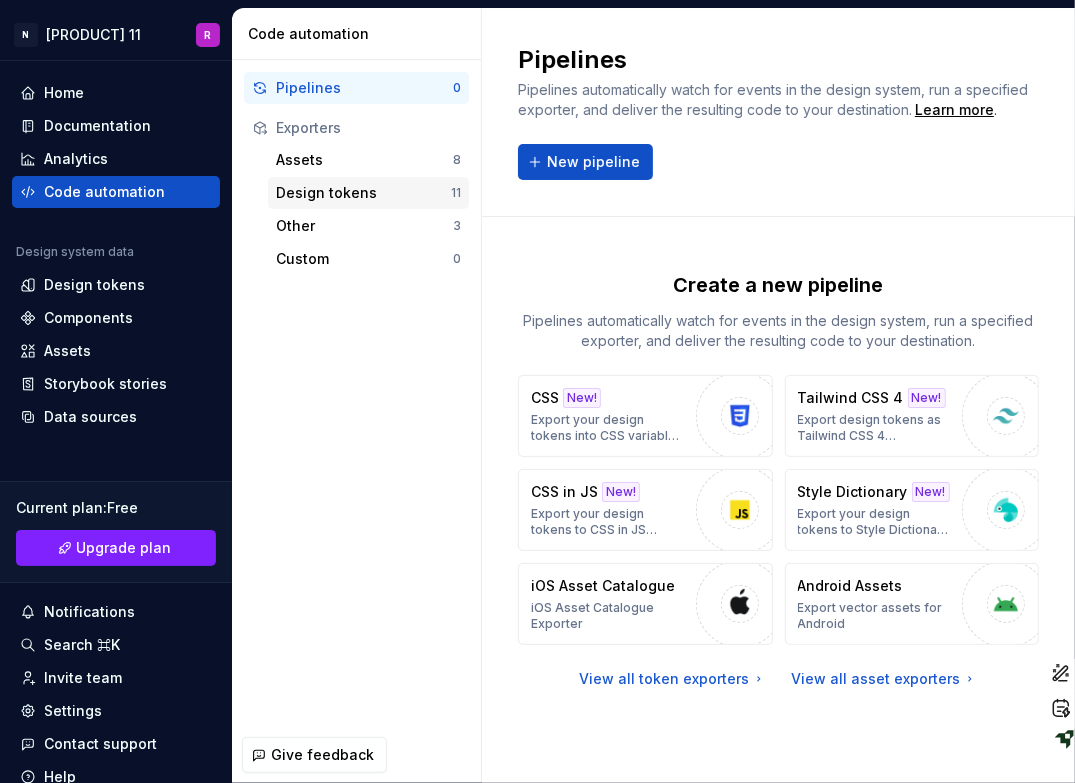 click on "Design tokens" at bounding box center (363, 193) 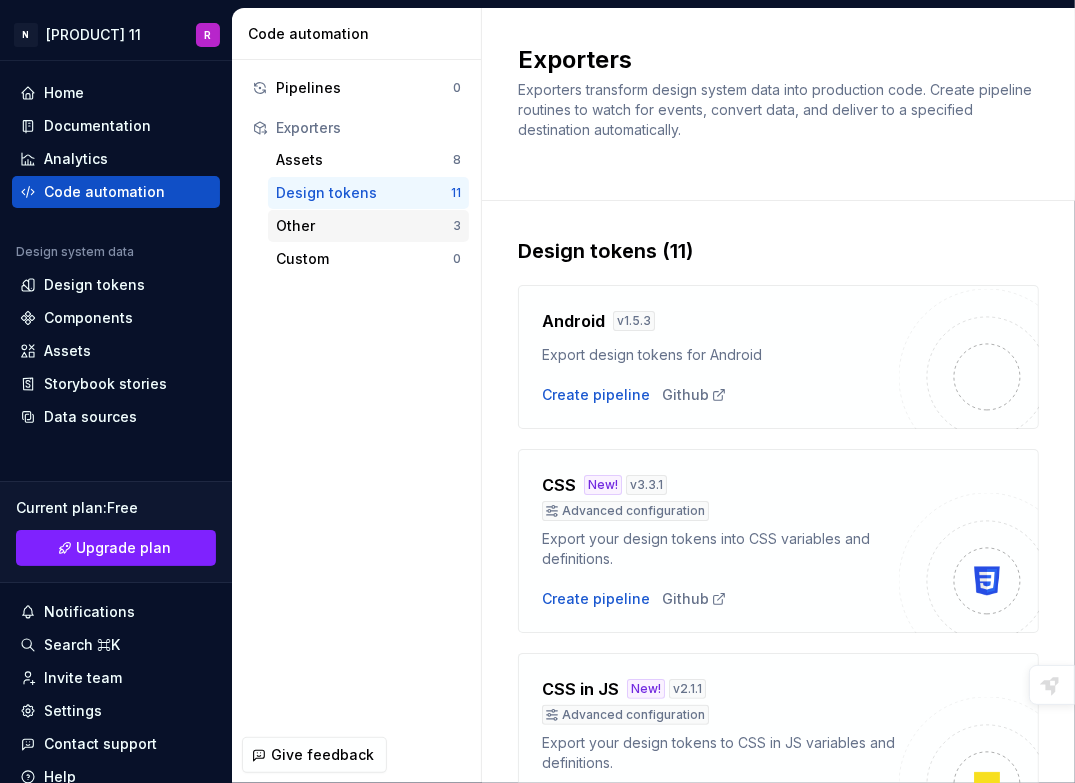 click on "Other" at bounding box center [364, 226] 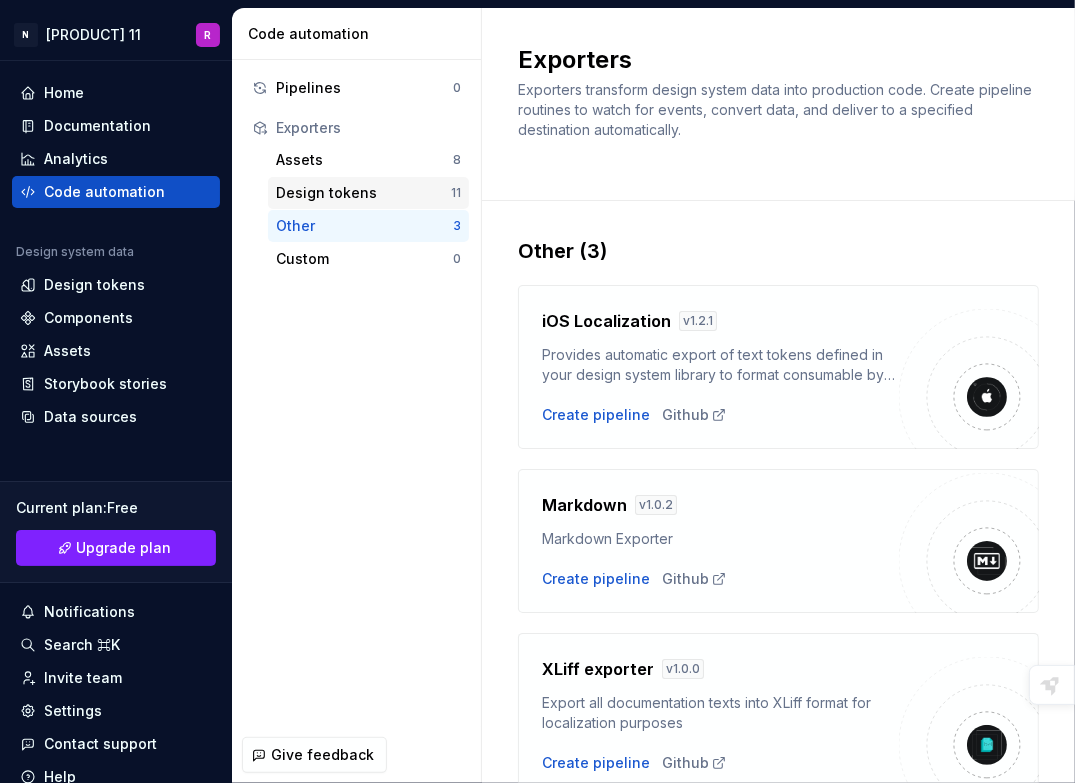click on "Design tokens" at bounding box center [363, 193] 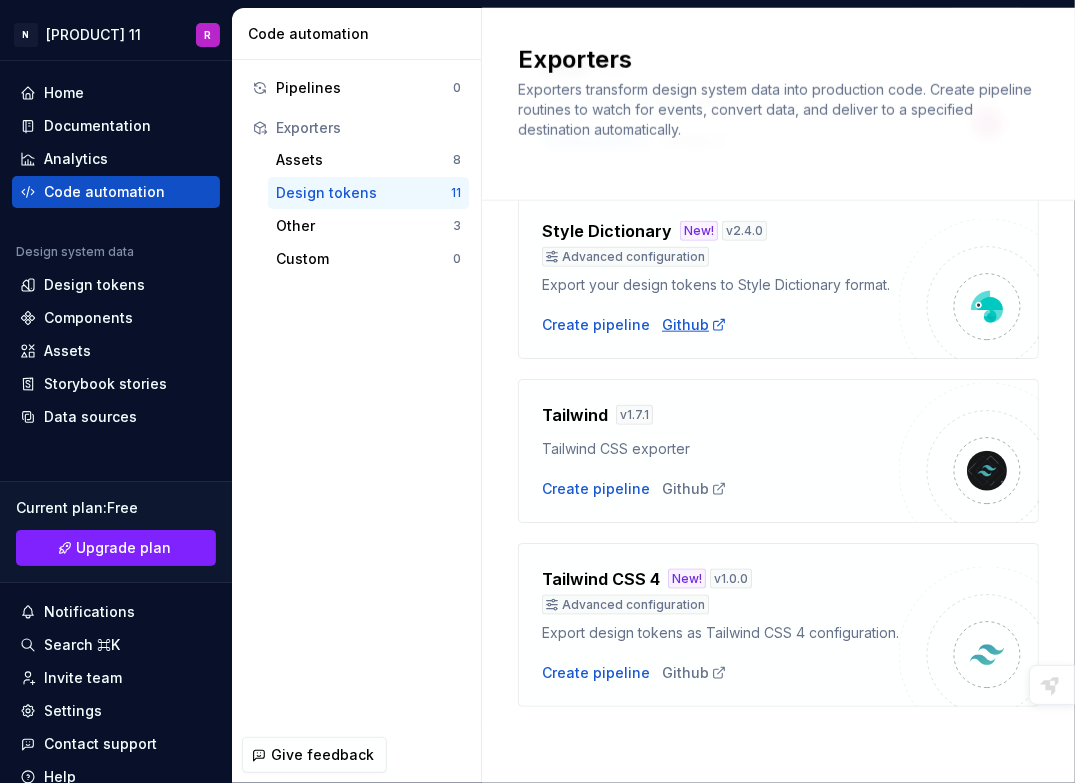 scroll, scrollTop: 1541, scrollLeft: 0, axis: vertical 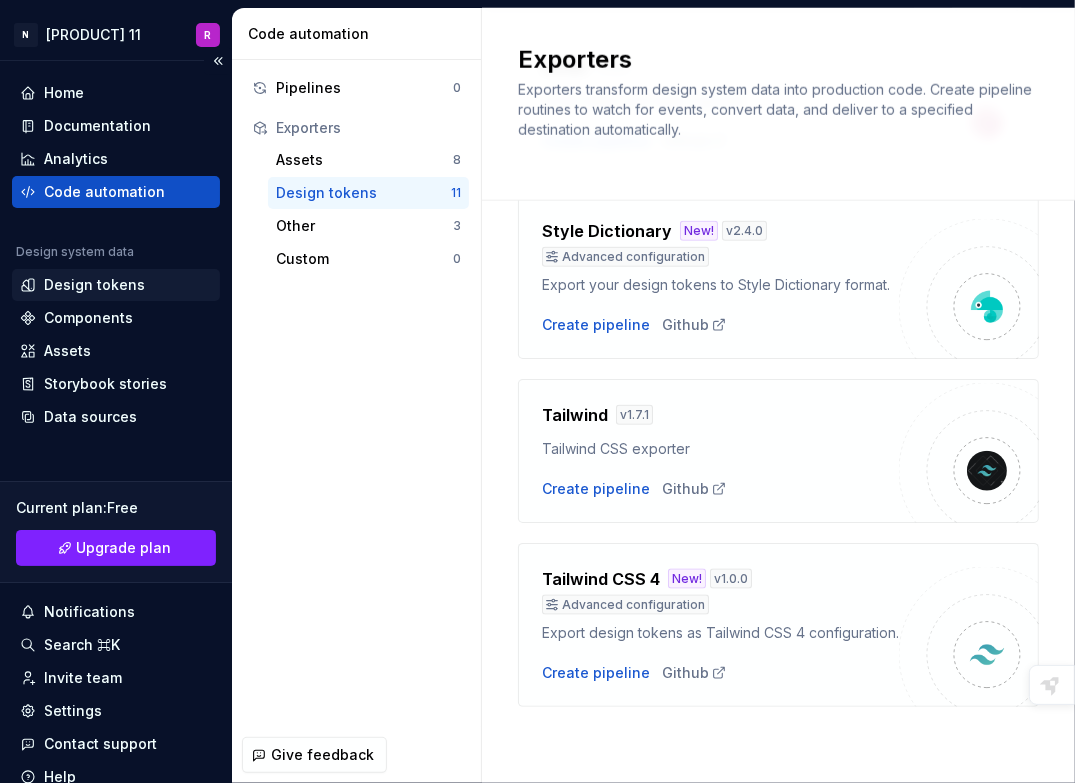 click on "Design tokens" at bounding box center (94, 285) 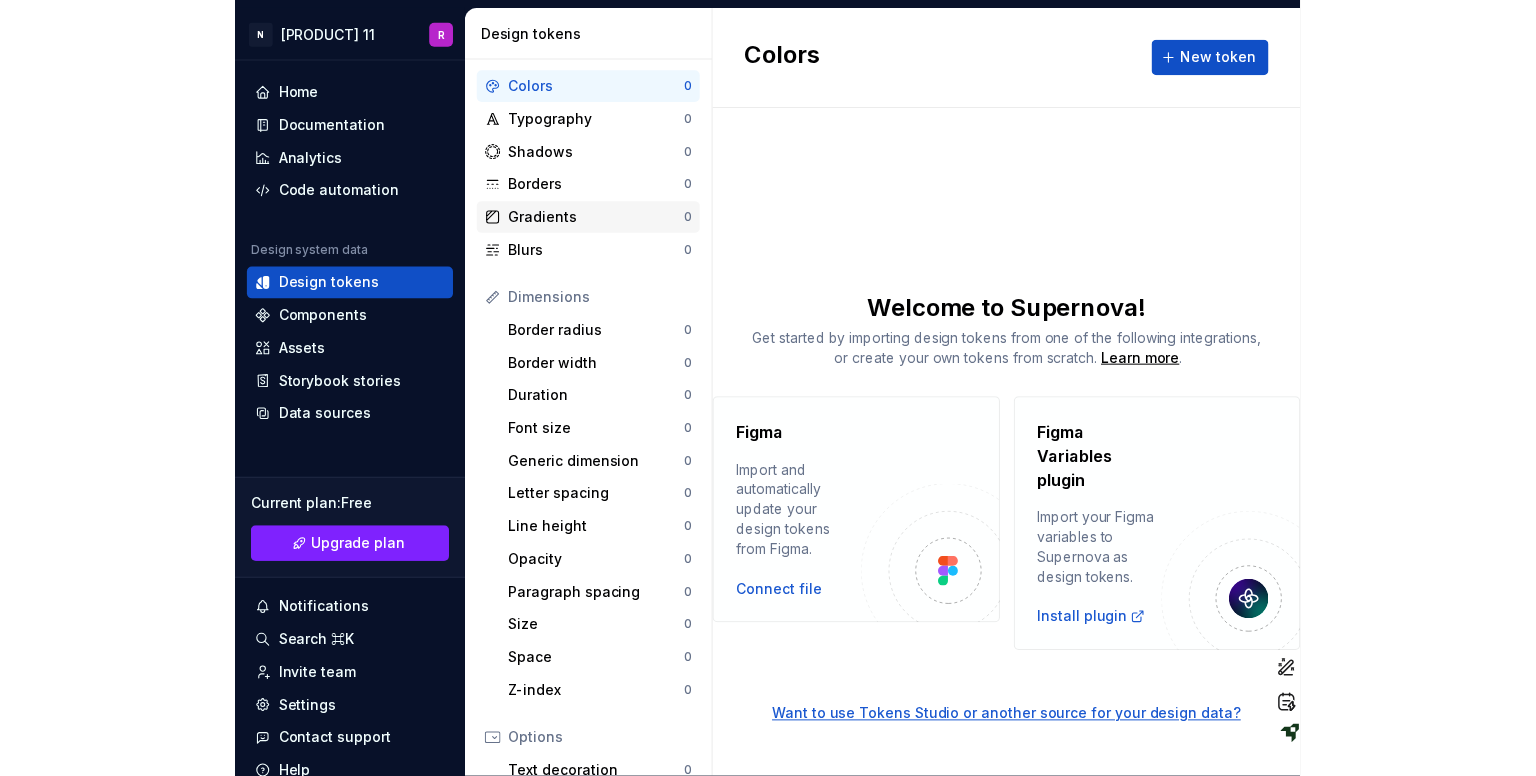 scroll, scrollTop: 0, scrollLeft: 0, axis: both 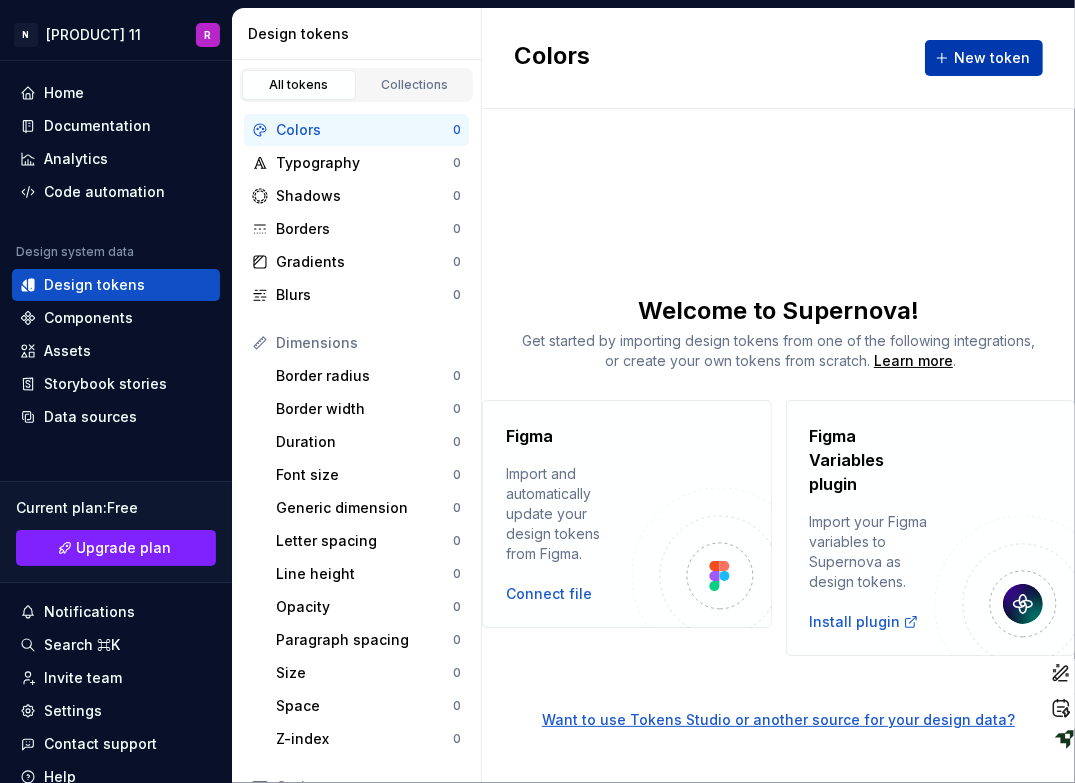 click on "New token" at bounding box center (984, 58) 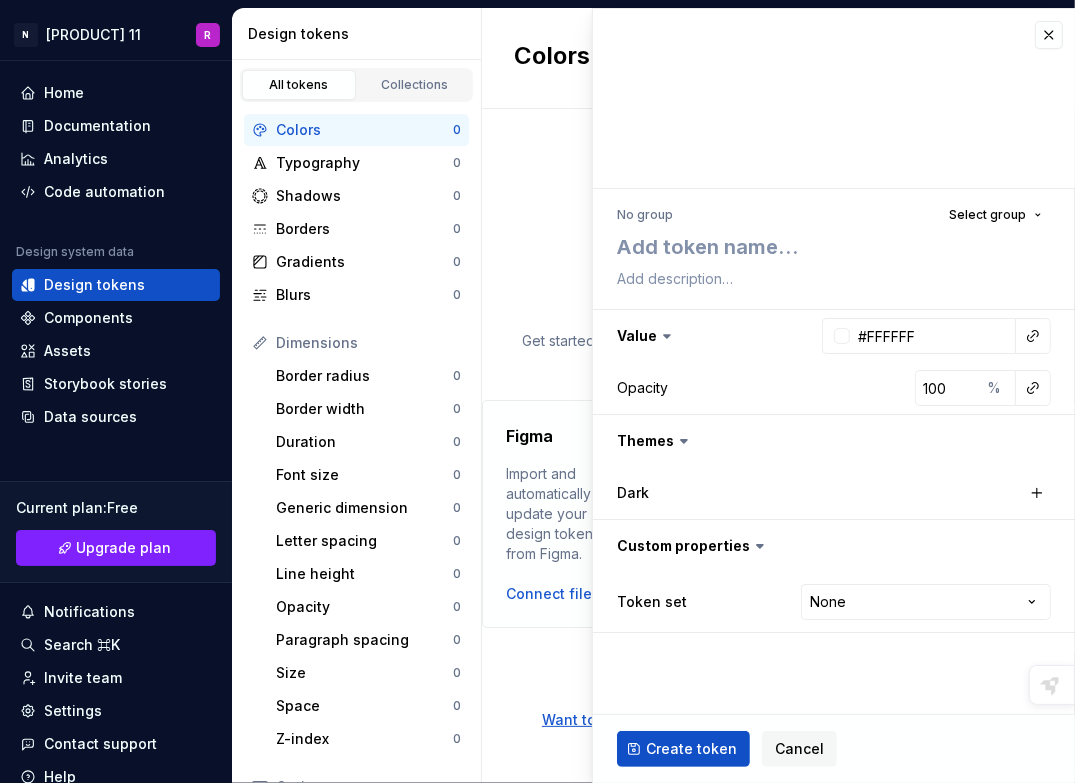 type on "*" 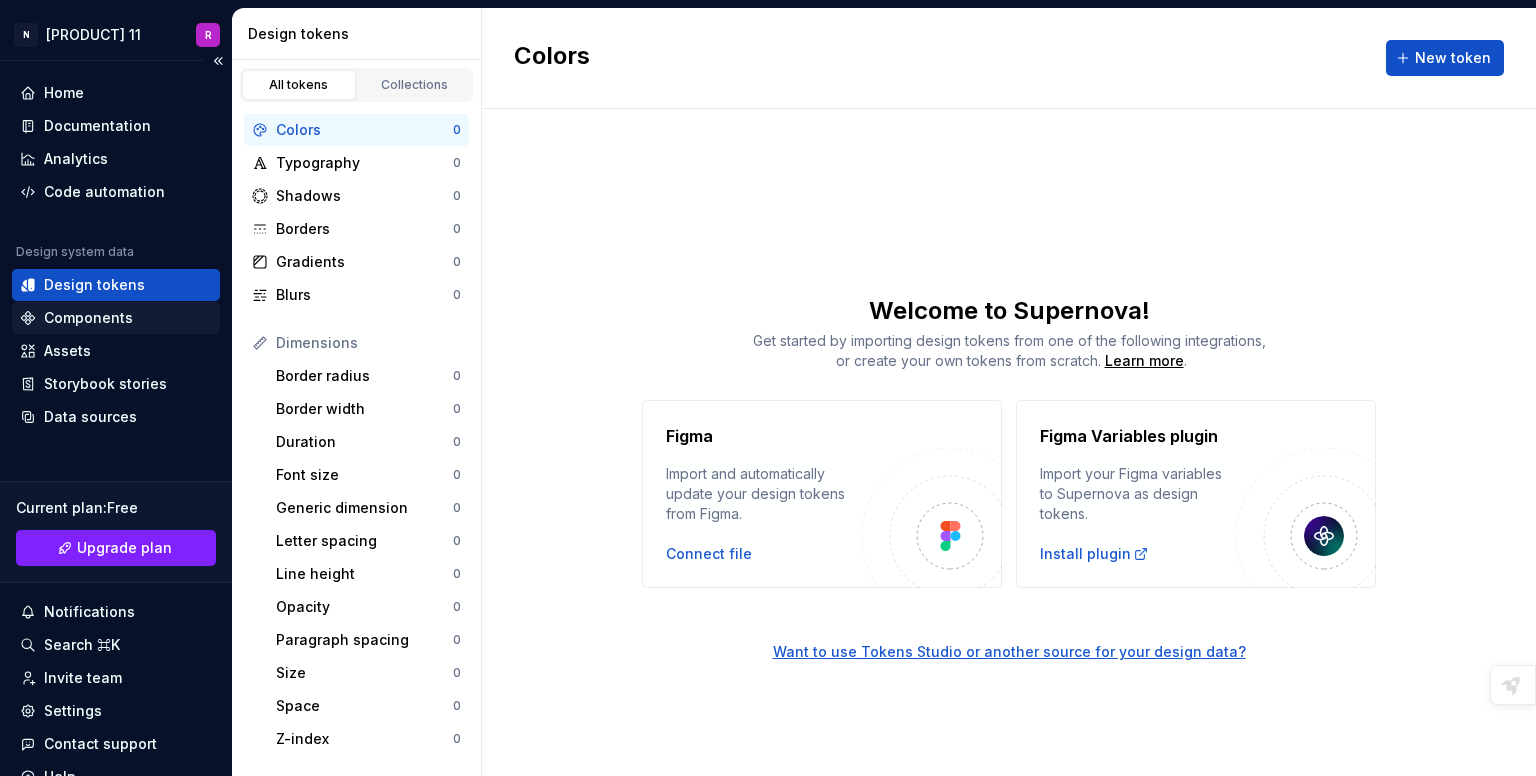 click on "Components" at bounding box center [88, 318] 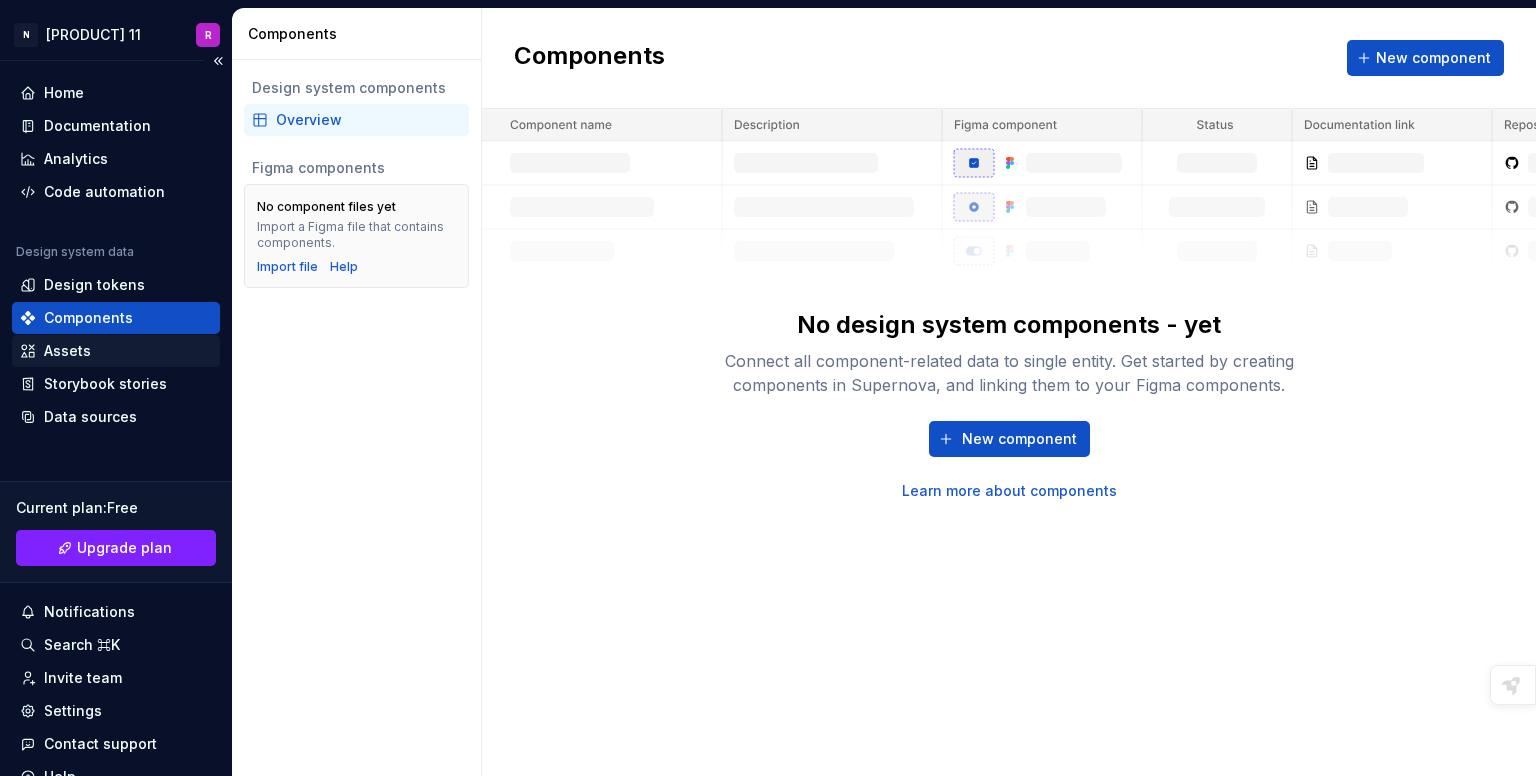 click on "Assets" at bounding box center [67, 351] 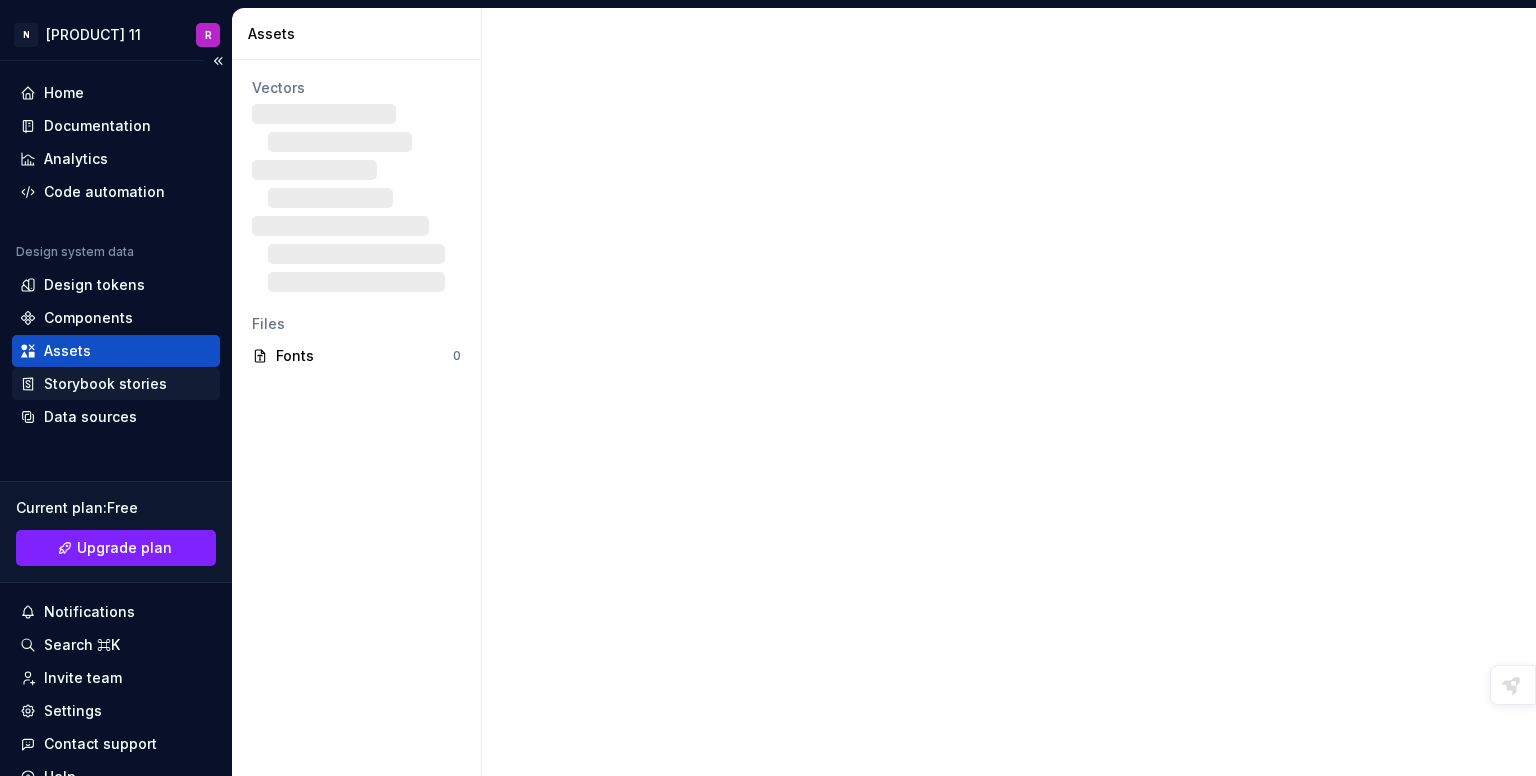 click on "Storybook stories" at bounding box center [105, 384] 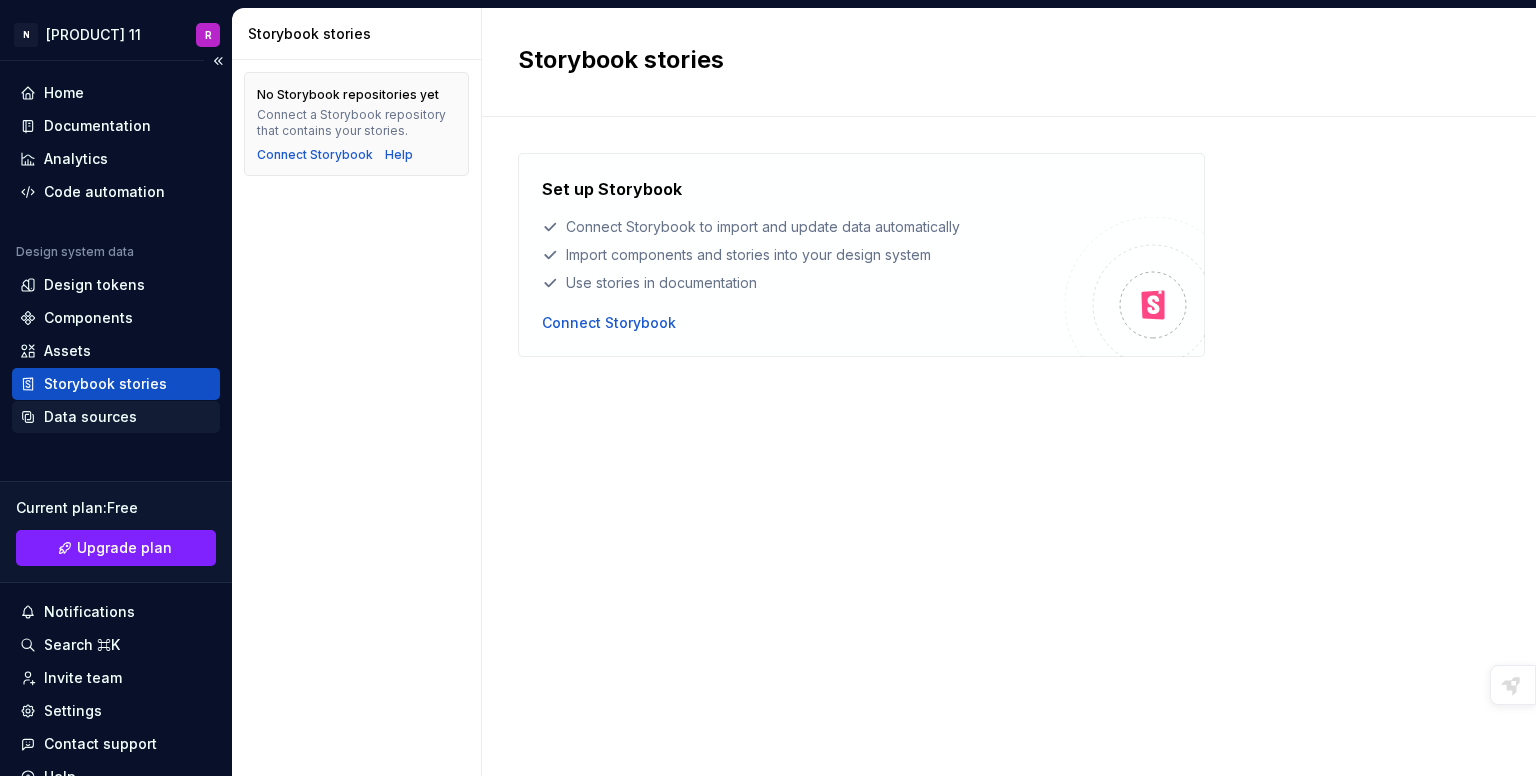 click on "Data sources" at bounding box center (90, 417) 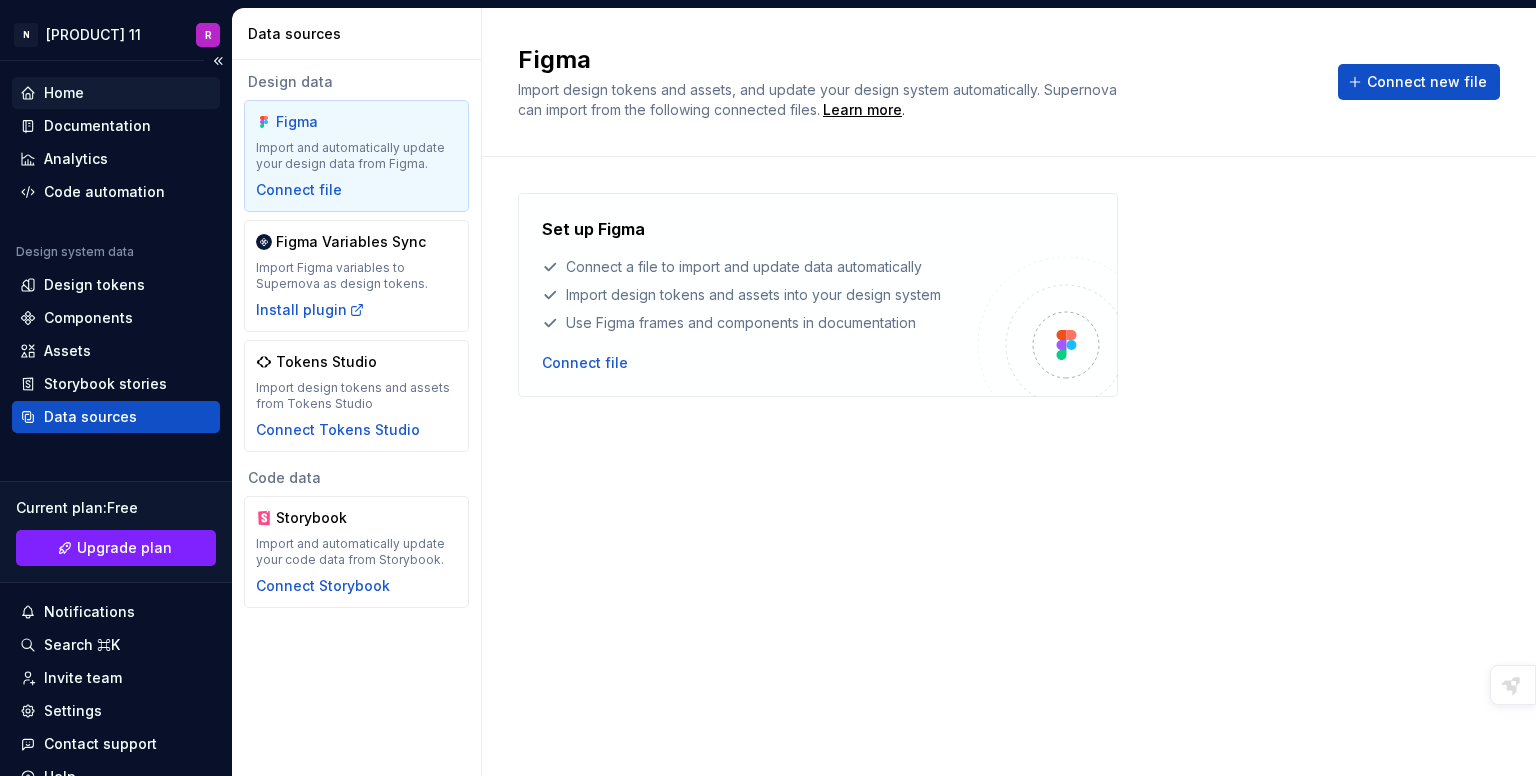 click on "Home" at bounding box center (116, 93) 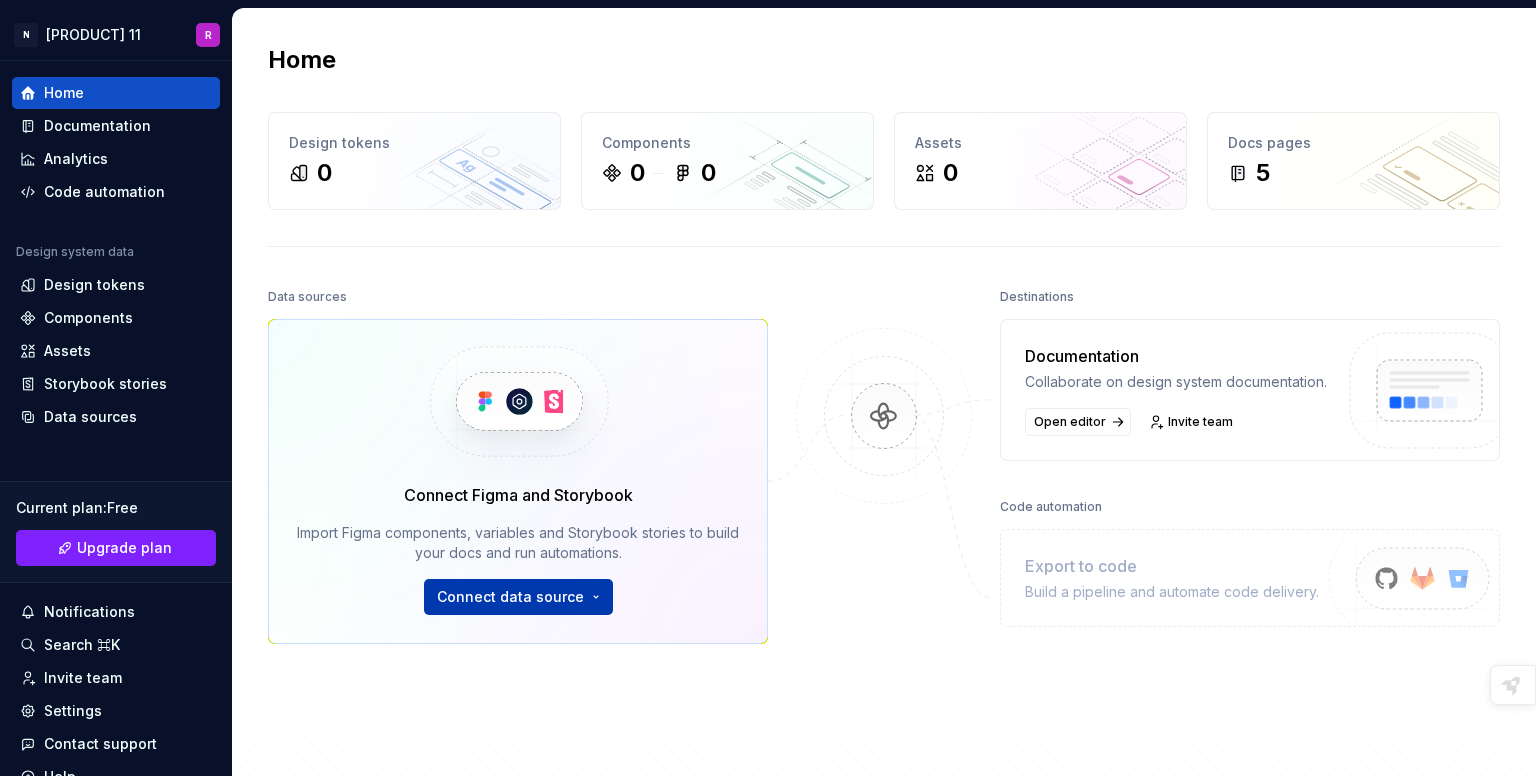 click on "N [PRODUCT] 11 R Home Documentation Analytics Code automation Design system data Design tokens Components Assets Storybook stories Data sources Current plan :  Free Upgrade plan Notifications Search ⌘K Invite team Settings Contact support Help Home Design tokens 0 Components 0 0 Assets 0 Docs pages 5 Data sources Connect Figma and Storybook Import Figma components, variables and Storybook stories to build your docs and run automations. Connect data source Destinations Documentation Collaborate on design system documentation. Open editor Invite team Code automation Export to code Build a pipeline and automate code delivery. Product documentation Learn how to build, manage and maintain design systems in smarter ways. Developer documentation Start delivering your design choices to your codebases right away. Join our Slack community Connect and learn with other design system practitioners.   Highlight an image Highlight Ask AI Turn off Delete Important Important Important Important Important Important Write a memo" at bounding box center (768, 388) 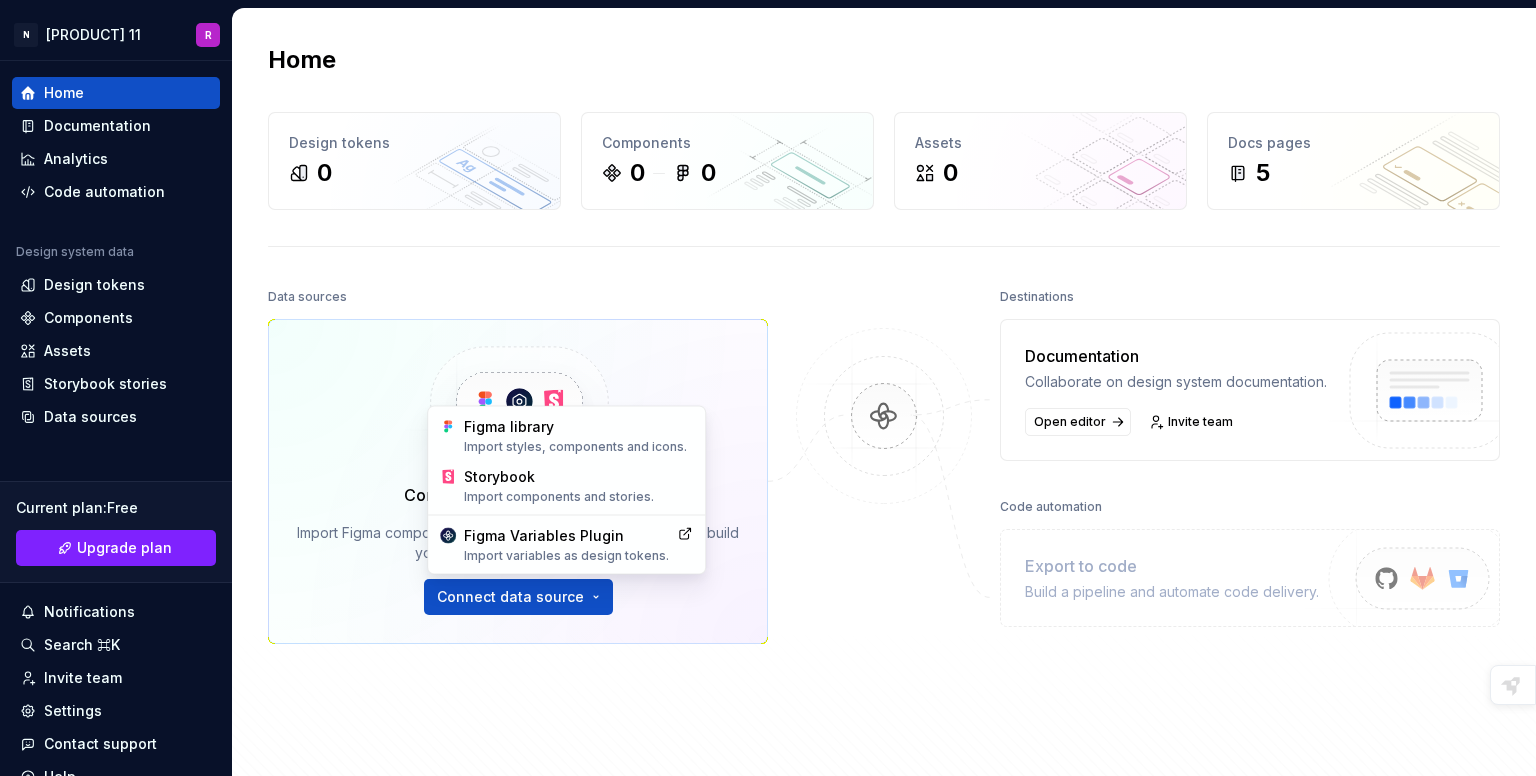 click on "N [PRODUCT] 11 R Home Documentation Analytics Code automation Design system data Design tokens Components Assets Storybook stories Data sources Current plan :  Free Upgrade plan Notifications Search ⌘K Invite team Settings Contact support Help Home Design tokens 0 Components 0 0 Assets 0 Docs pages 5 Data sources Connect Figma and Storybook Import Figma components, variables and Storybook stories to build your docs and run automations. Connect data source Destinations Documentation Collaborate on design system documentation. Open editor Invite team Code automation Export to code Build a pipeline and automate code delivery. Product documentation Learn how to build, manage and maintain design systems in smarter ways. Developer documentation Start delivering your design choices to your codebases right away. Join our Slack community Connect and learn with other design system practitioners.   Highlight an image Highlight Ask AI Turn off Delete Important Important Important Important Important Important Write a memo" at bounding box center [768, 388] 